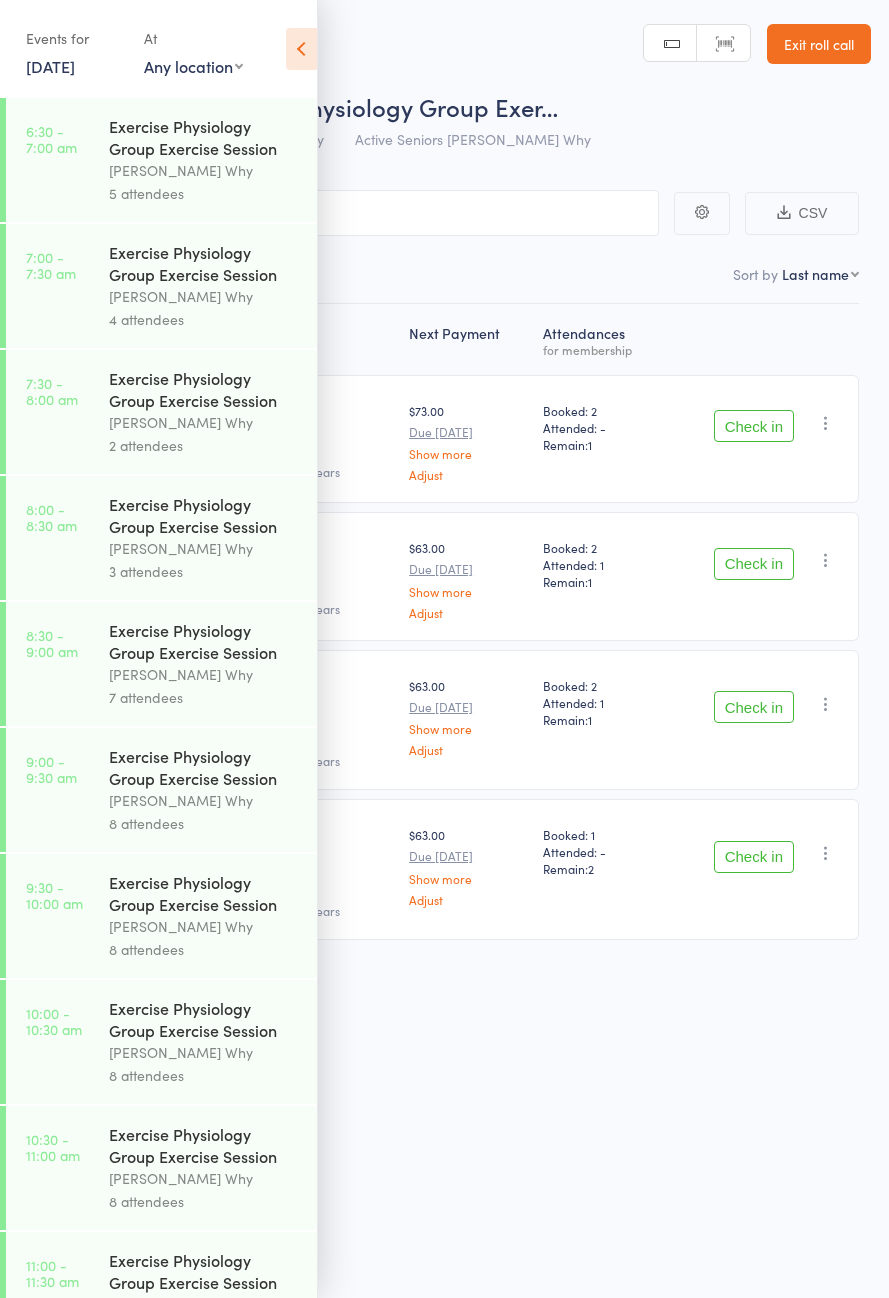 scroll, scrollTop: 0, scrollLeft: 0, axis: both 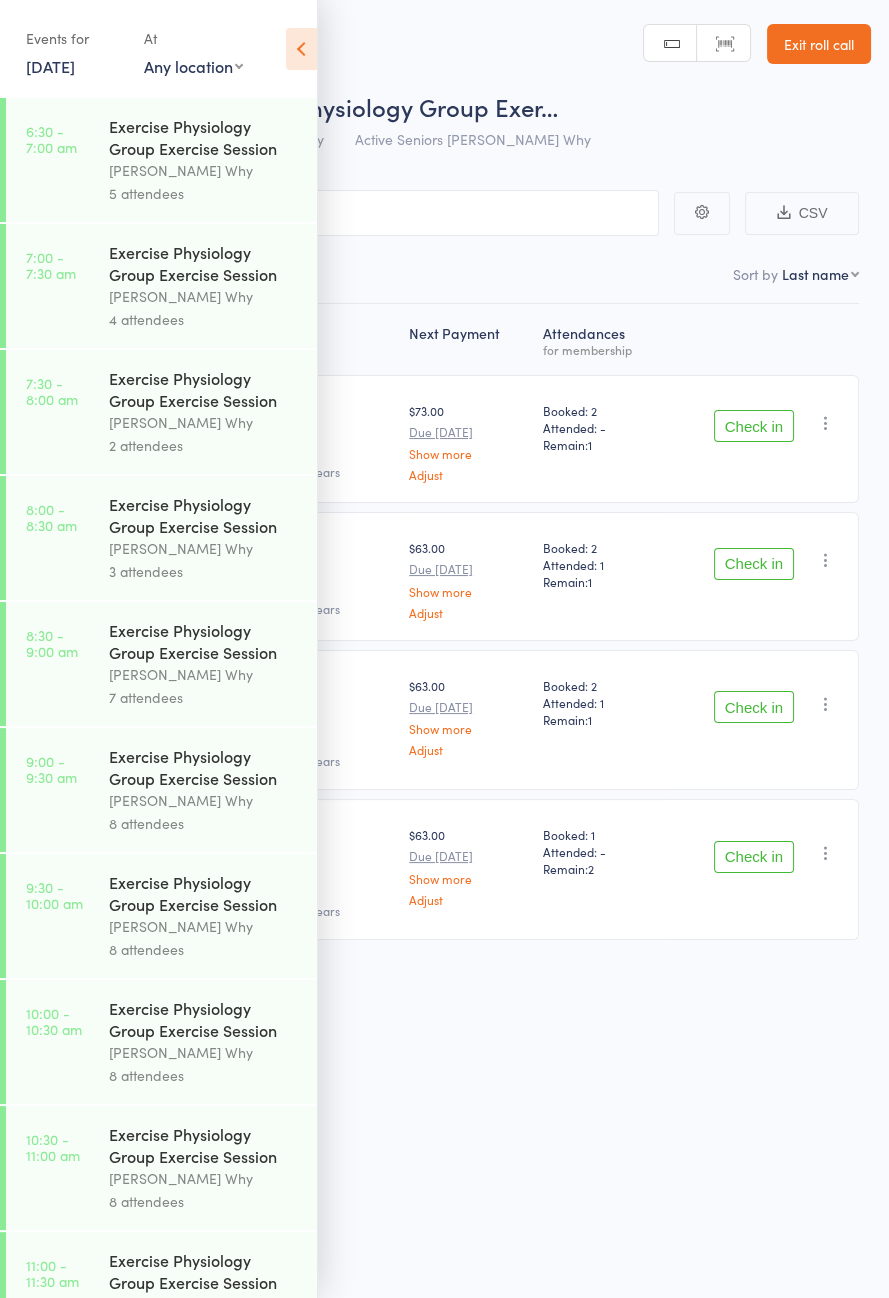 click at bounding box center (301, 49) 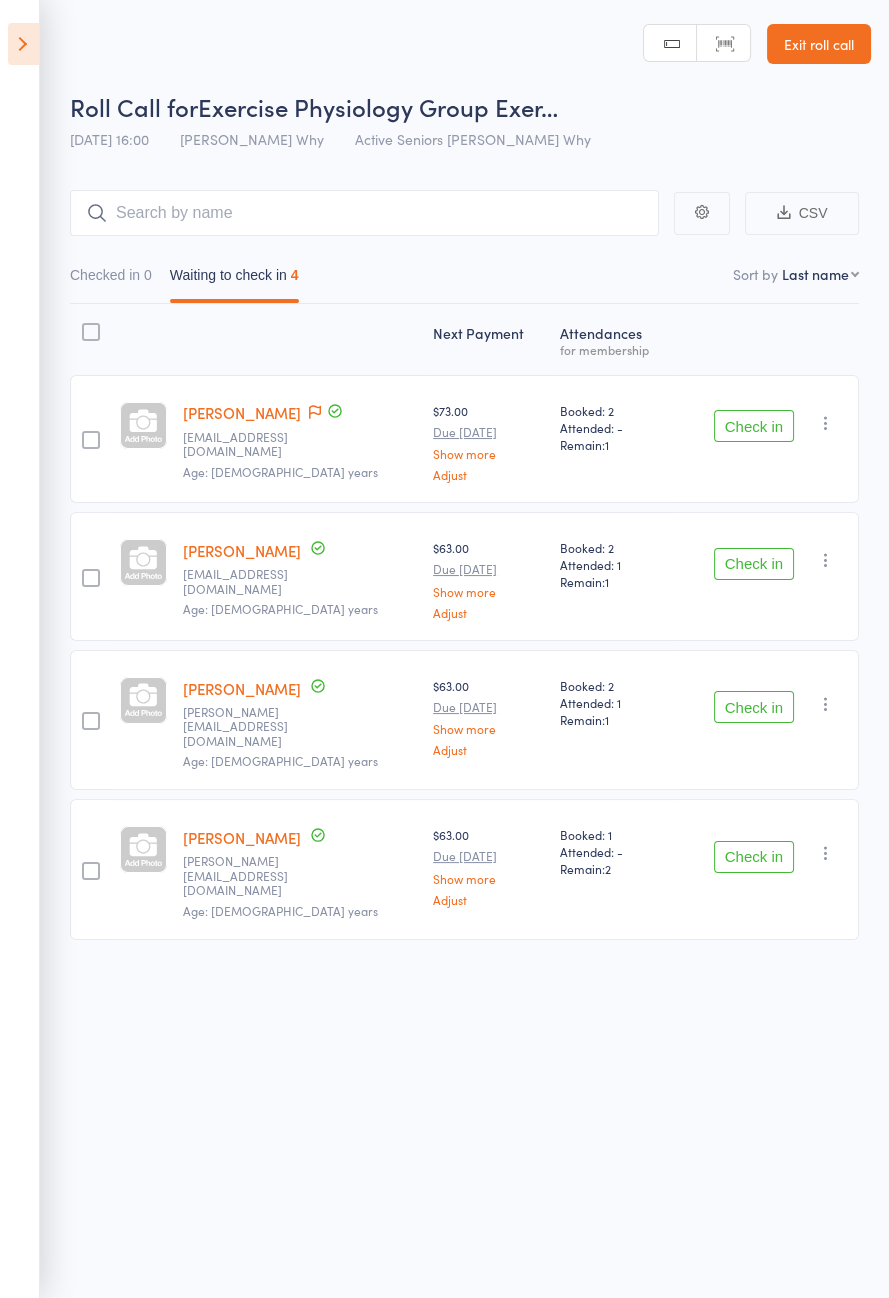click on "Check in" at bounding box center (754, 426) 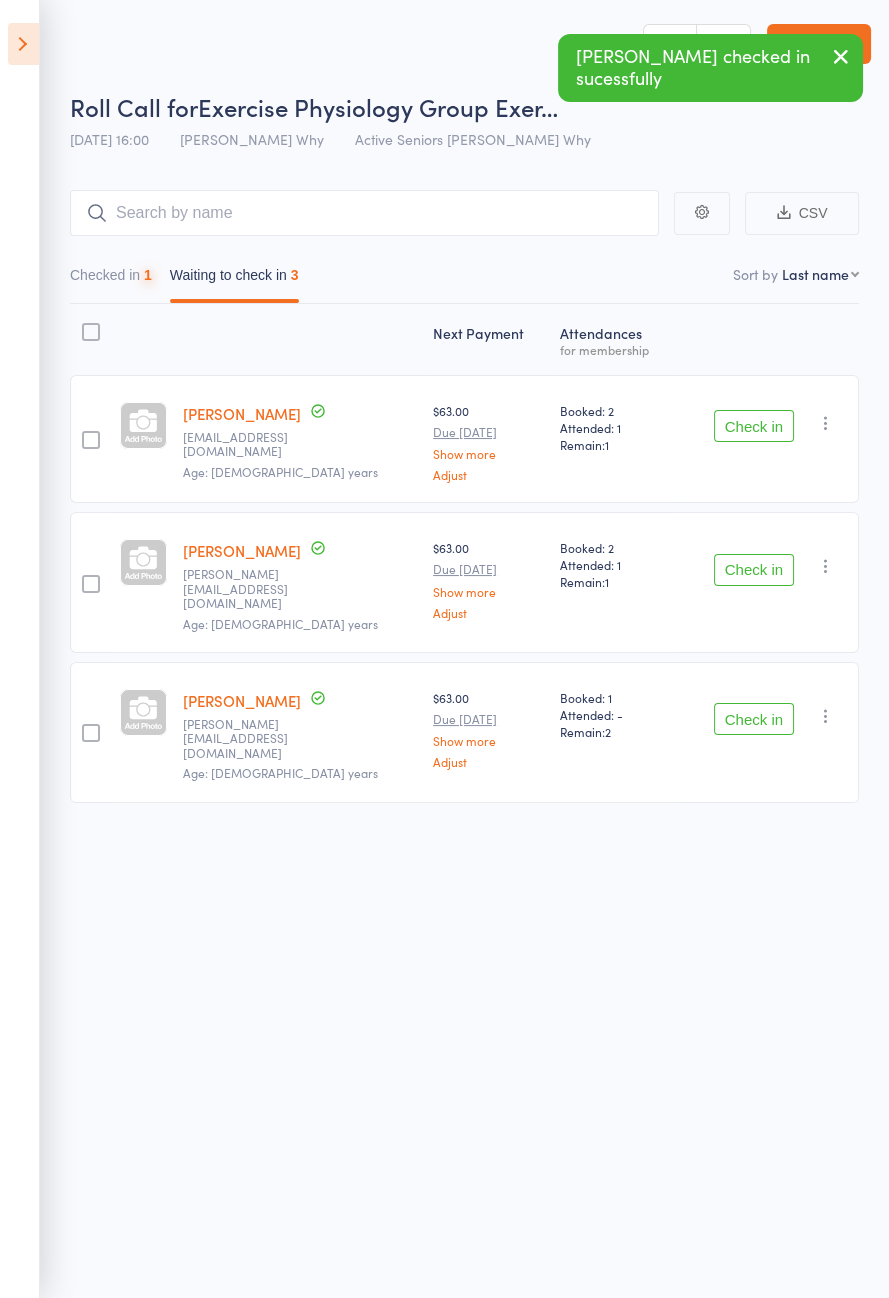 click on "Check in" at bounding box center (754, 426) 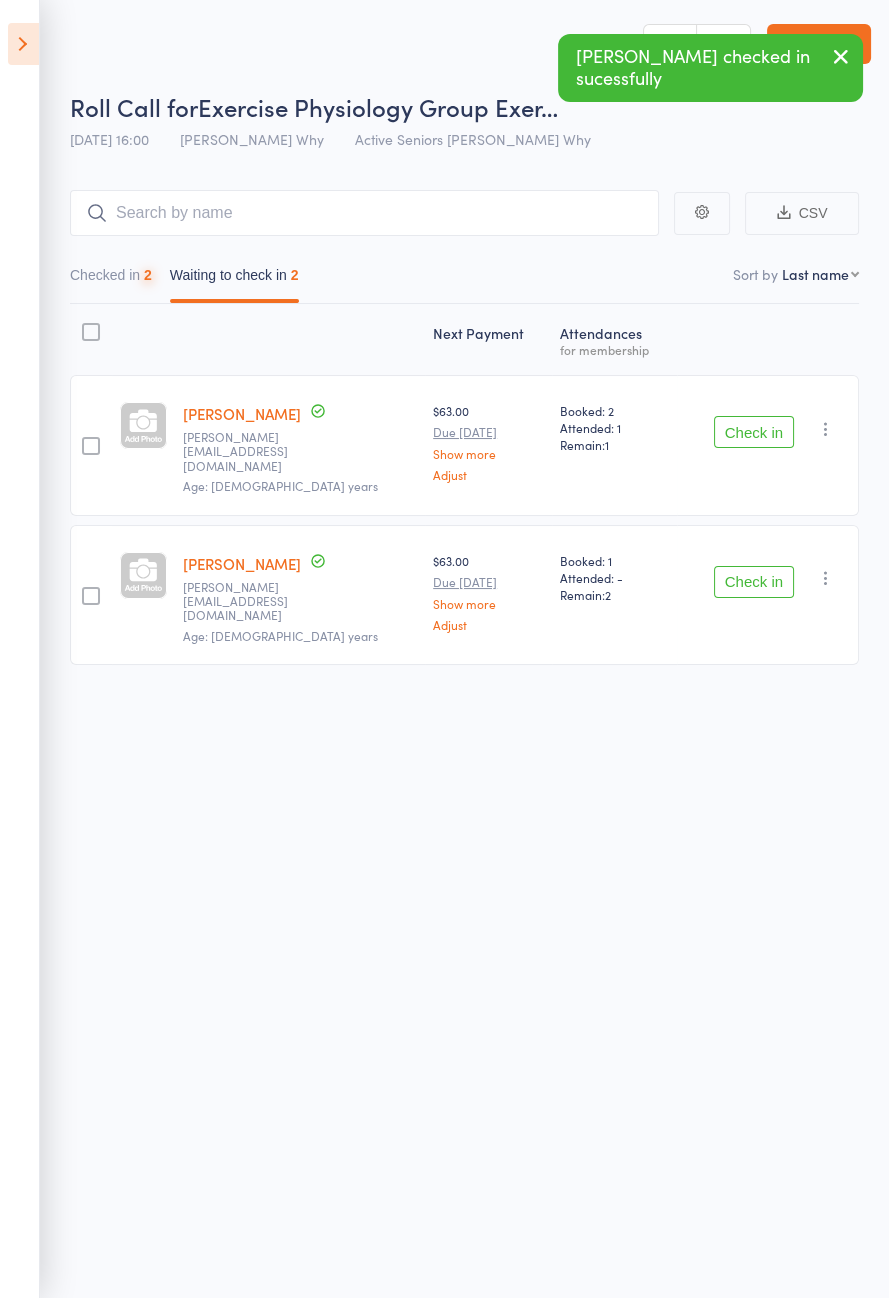 click on "Check in" at bounding box center (754, 432) 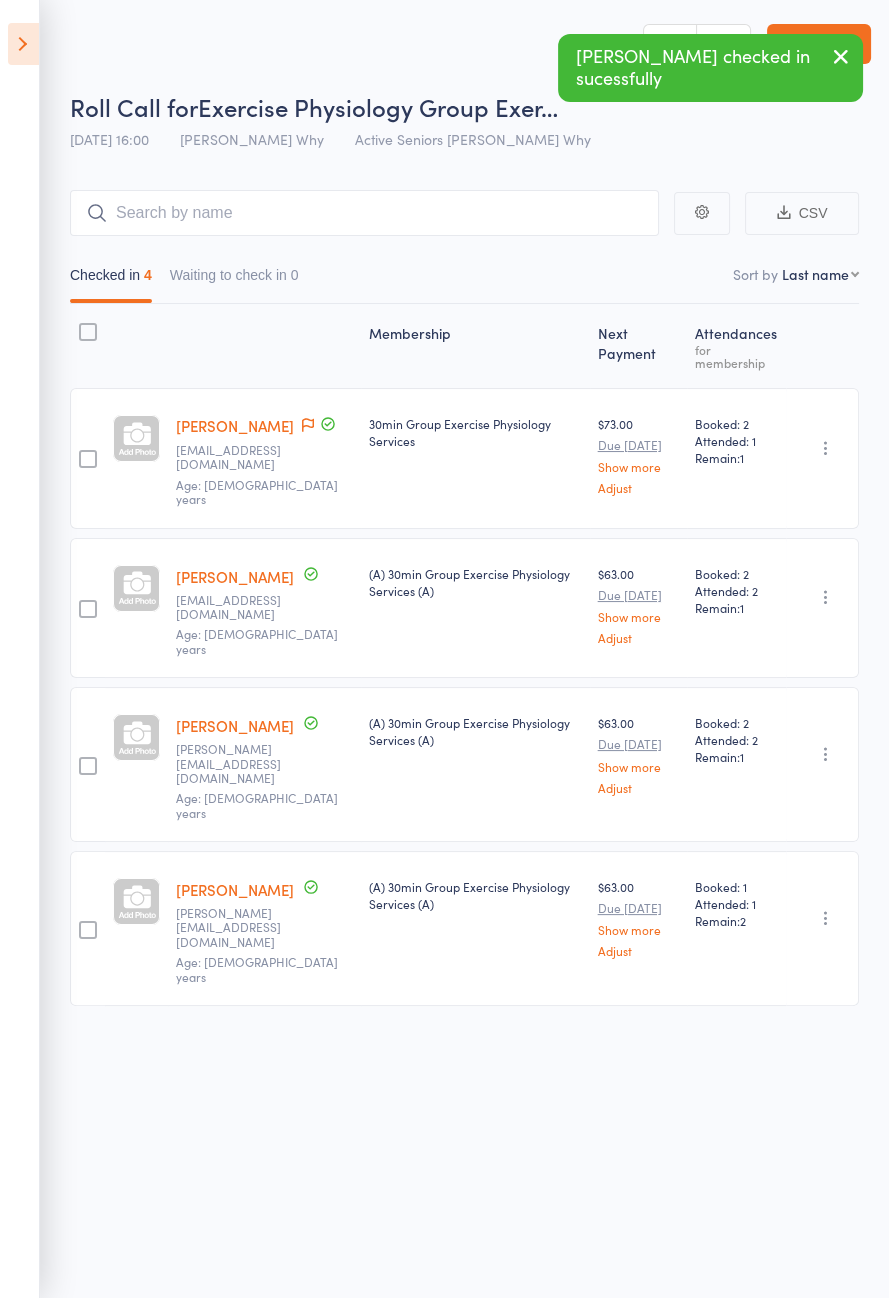 click at bounding box center [23, 44] 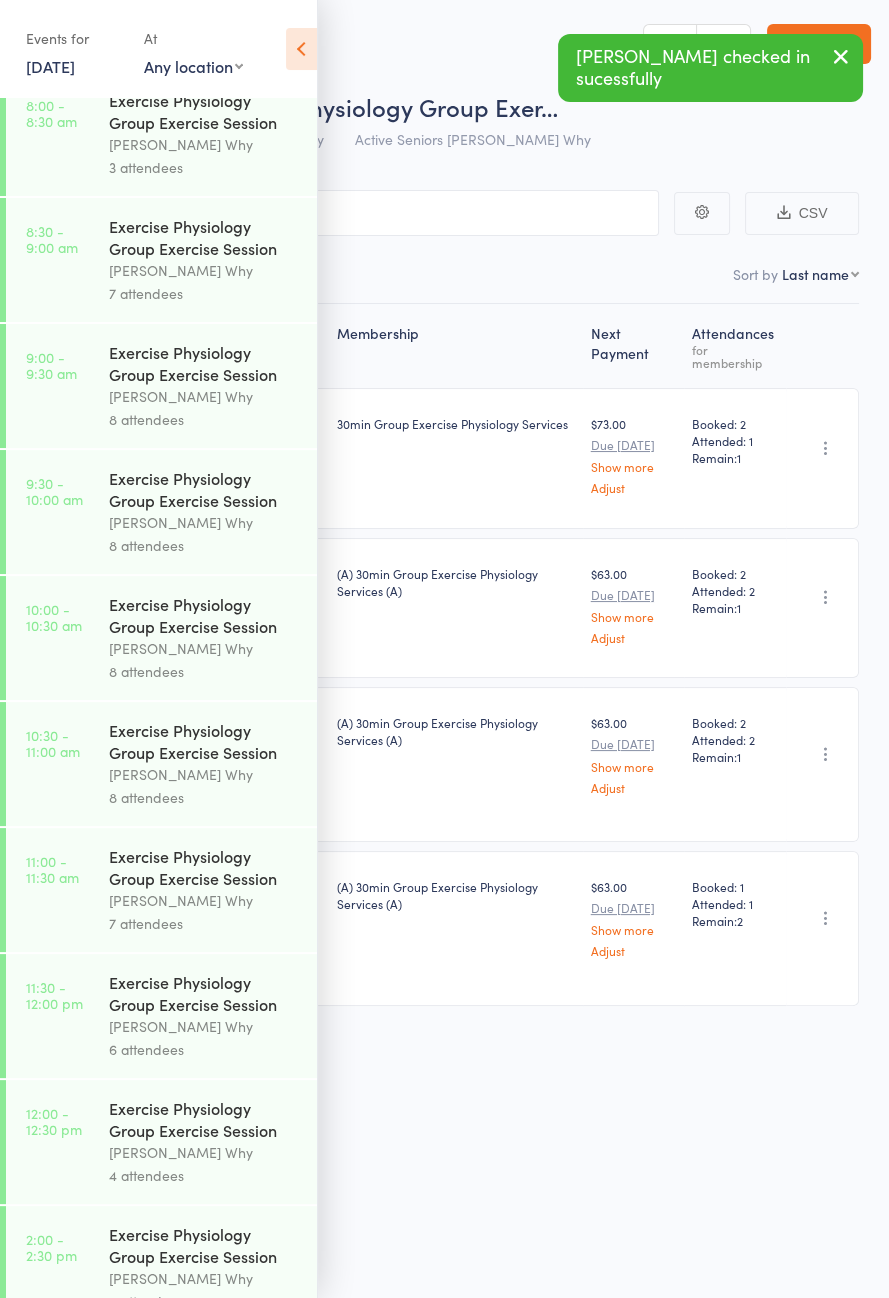 scroll, scrollTop: 1018, scrollLeft: 0, axis: vertical 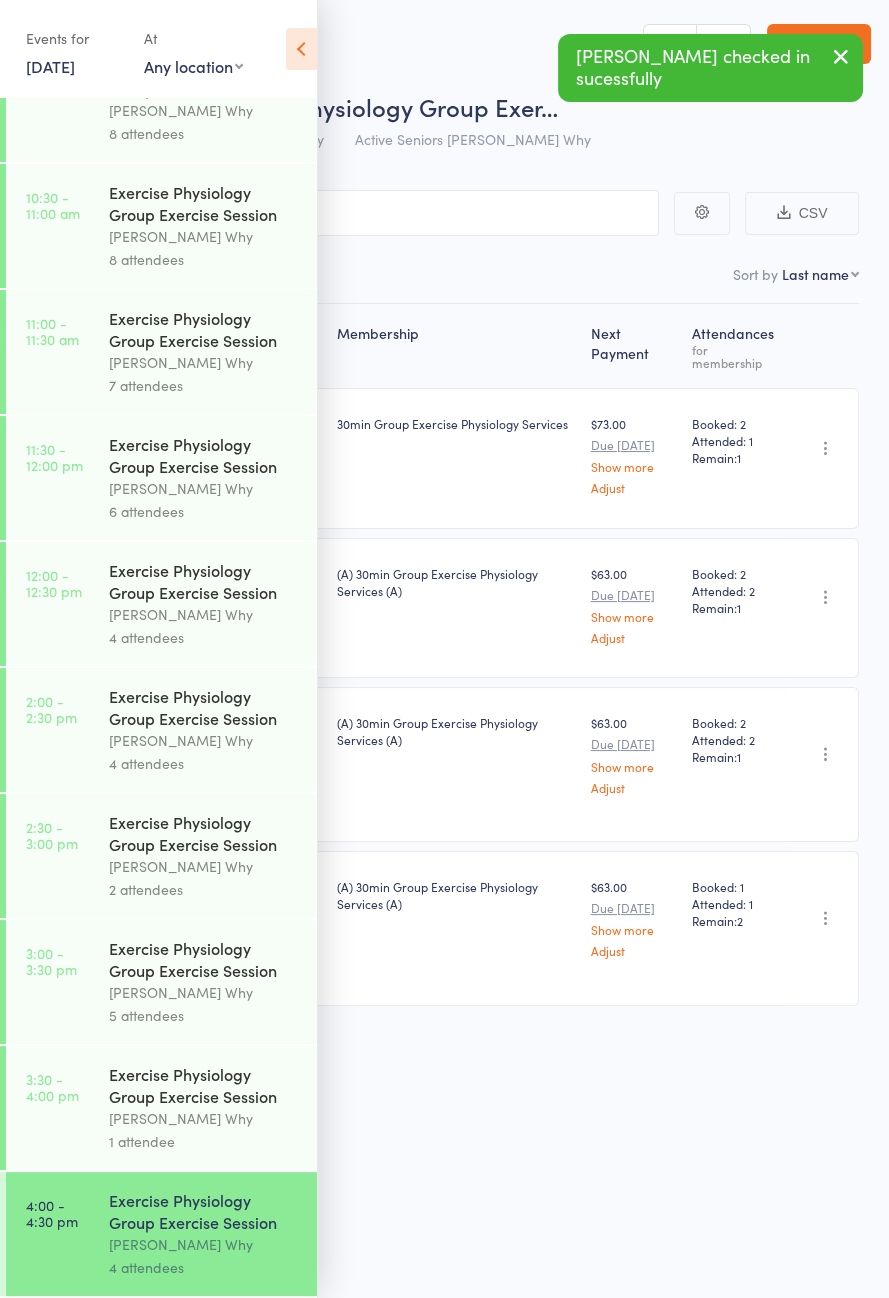 click at bounding box center (301, 49) 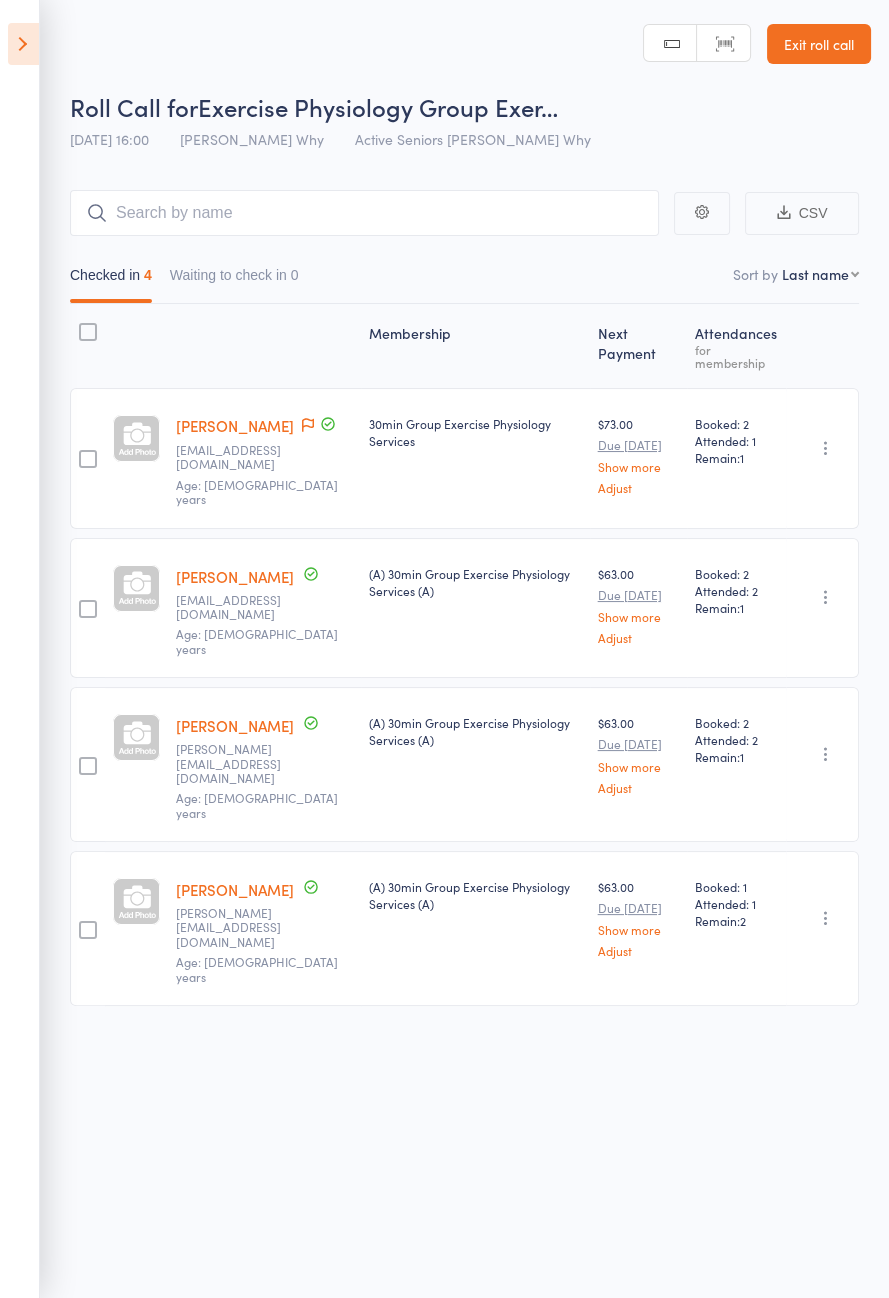 click at bounding box center [23, 44] 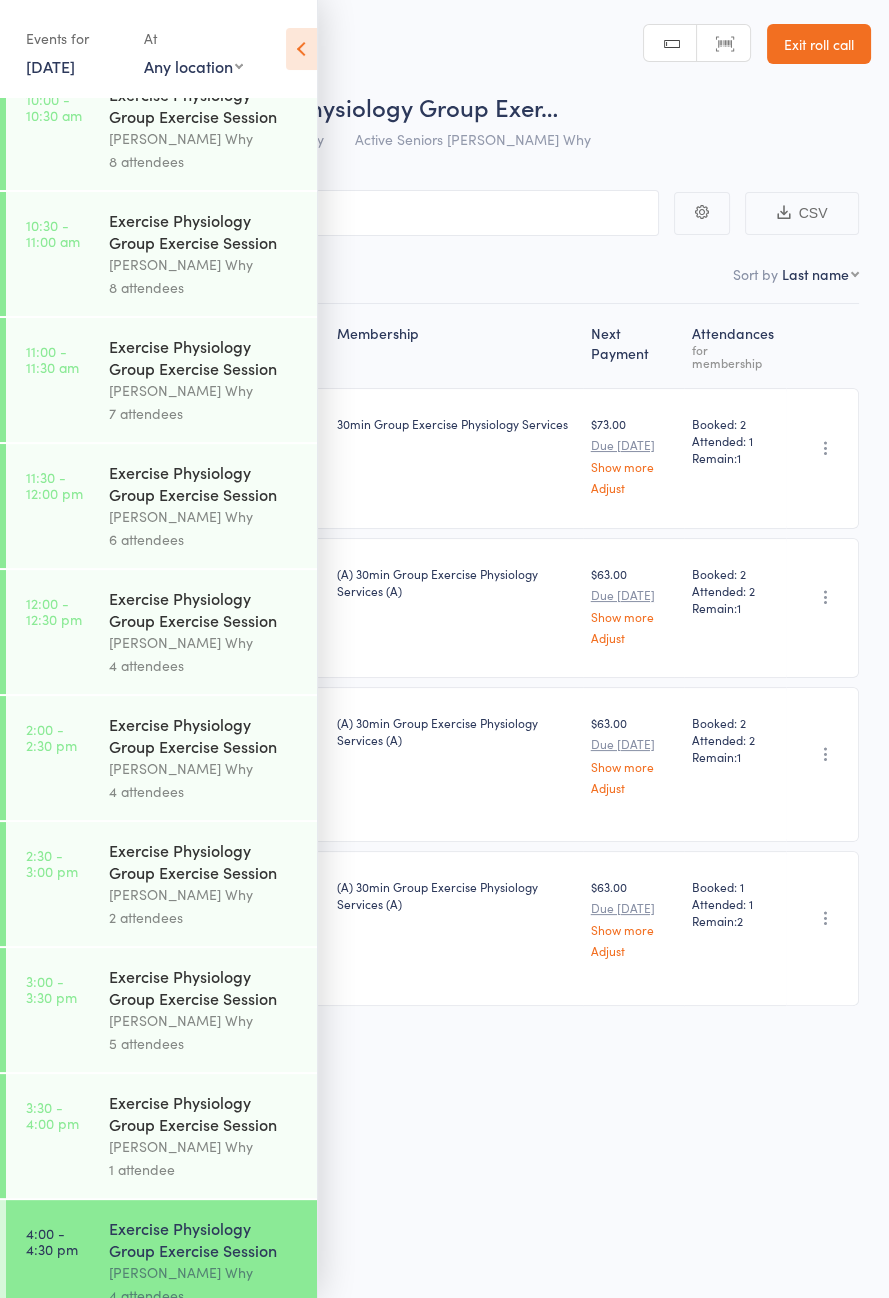 click on "[DATE]" at bounding box center (50, 66) 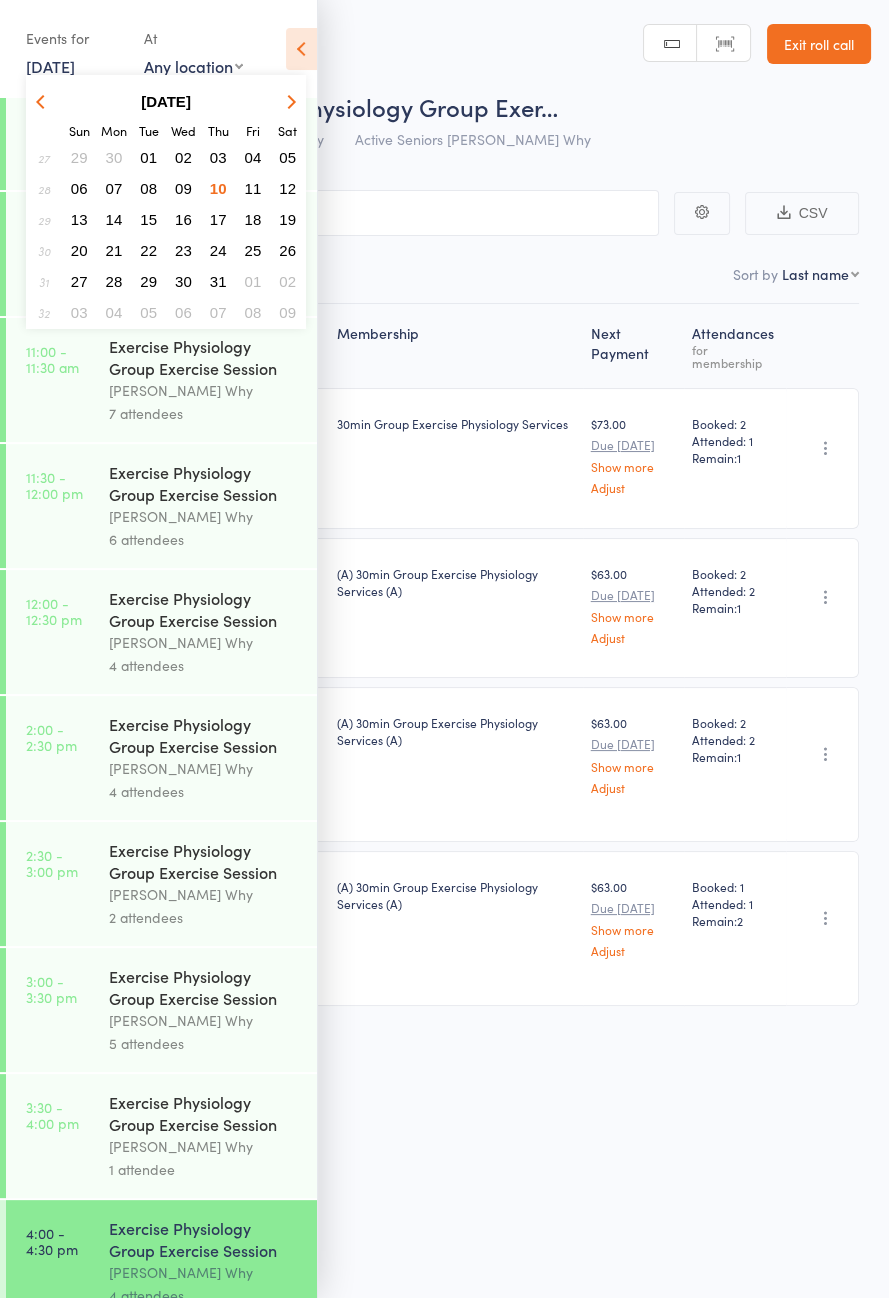 click on "24" at bounding box center (218, 250) 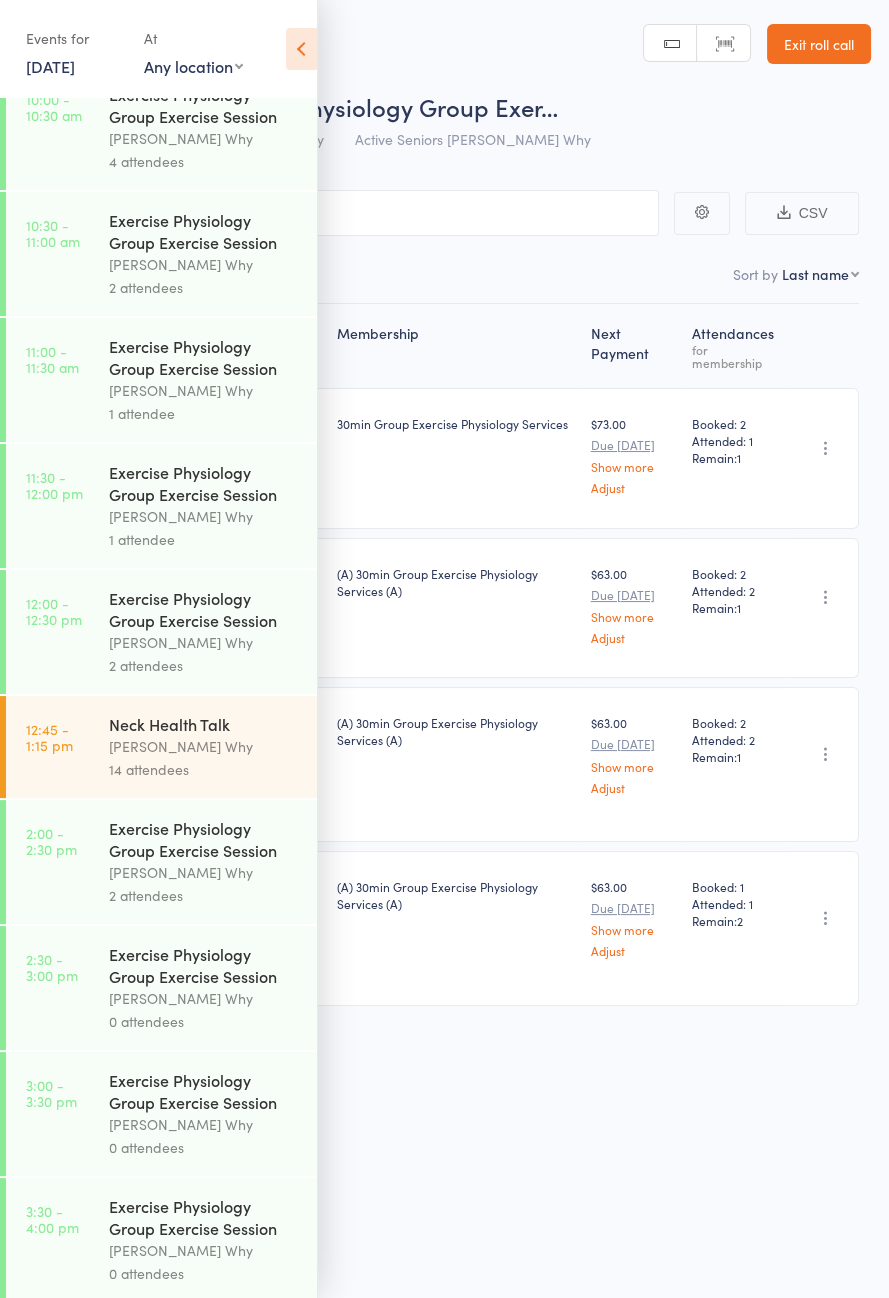 click on "[PERSON_NAME] Why" at bounding box center (204, 746) 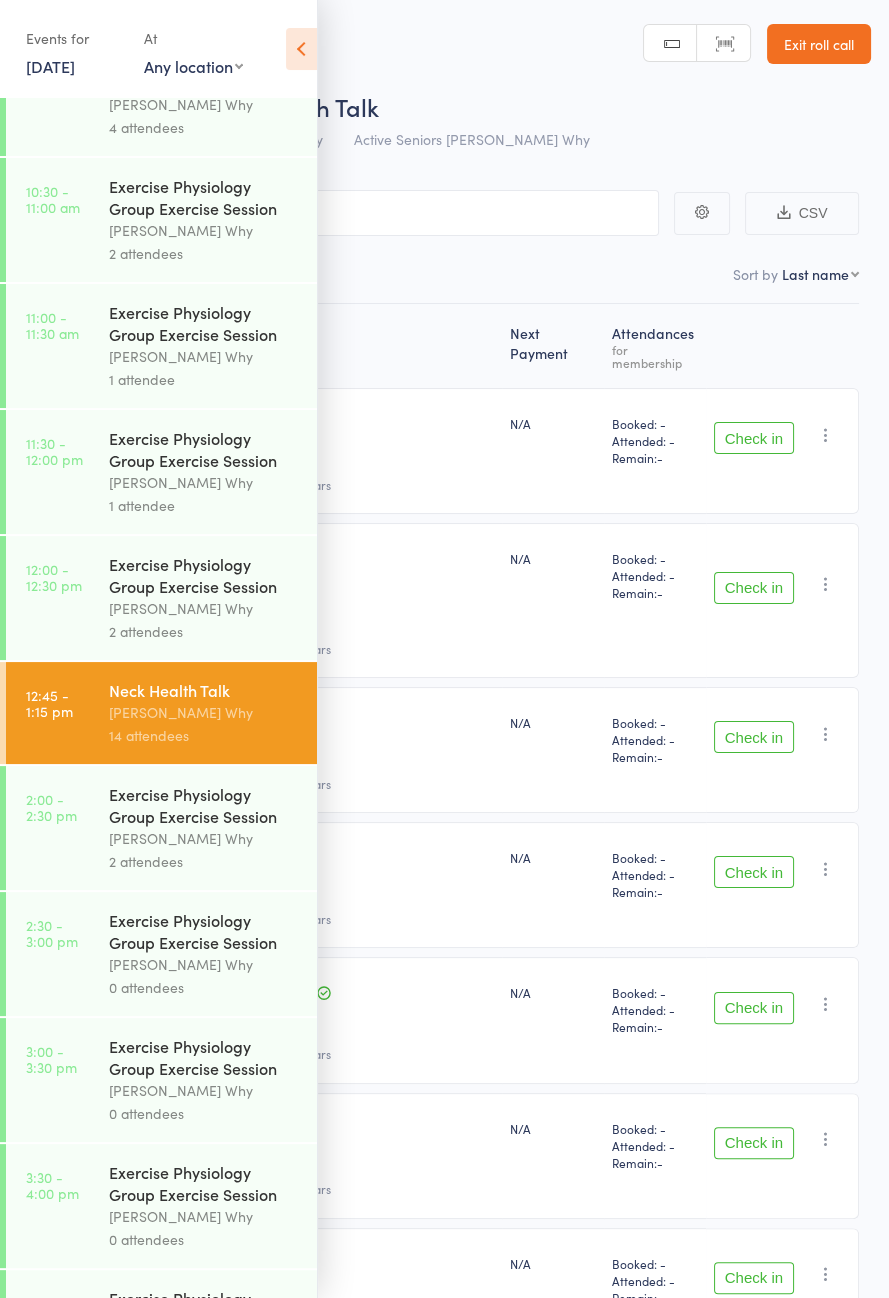 scroll, scrollTop: 1021, scrollLeft: 0, axis: vertical 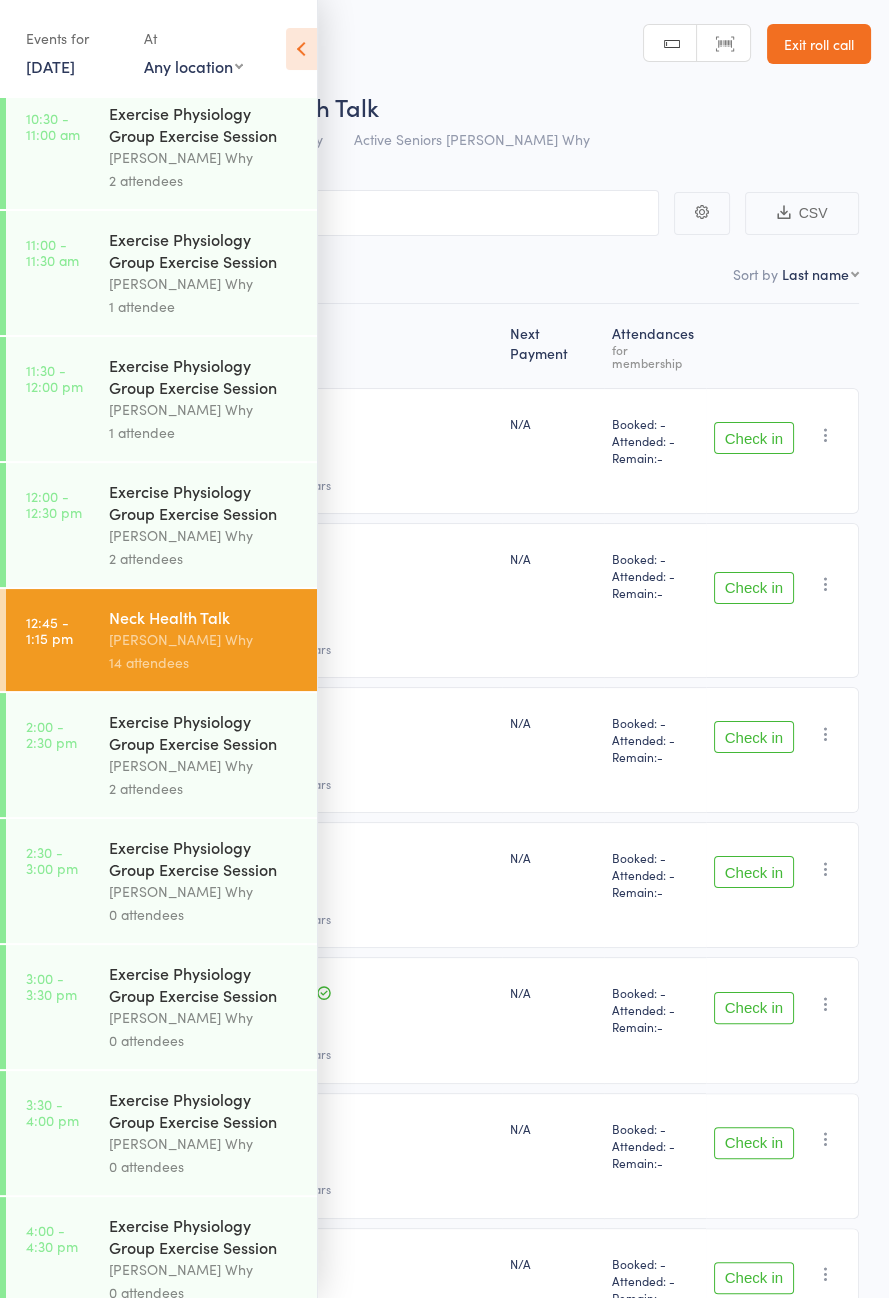 click at bounding box center [301, 49] 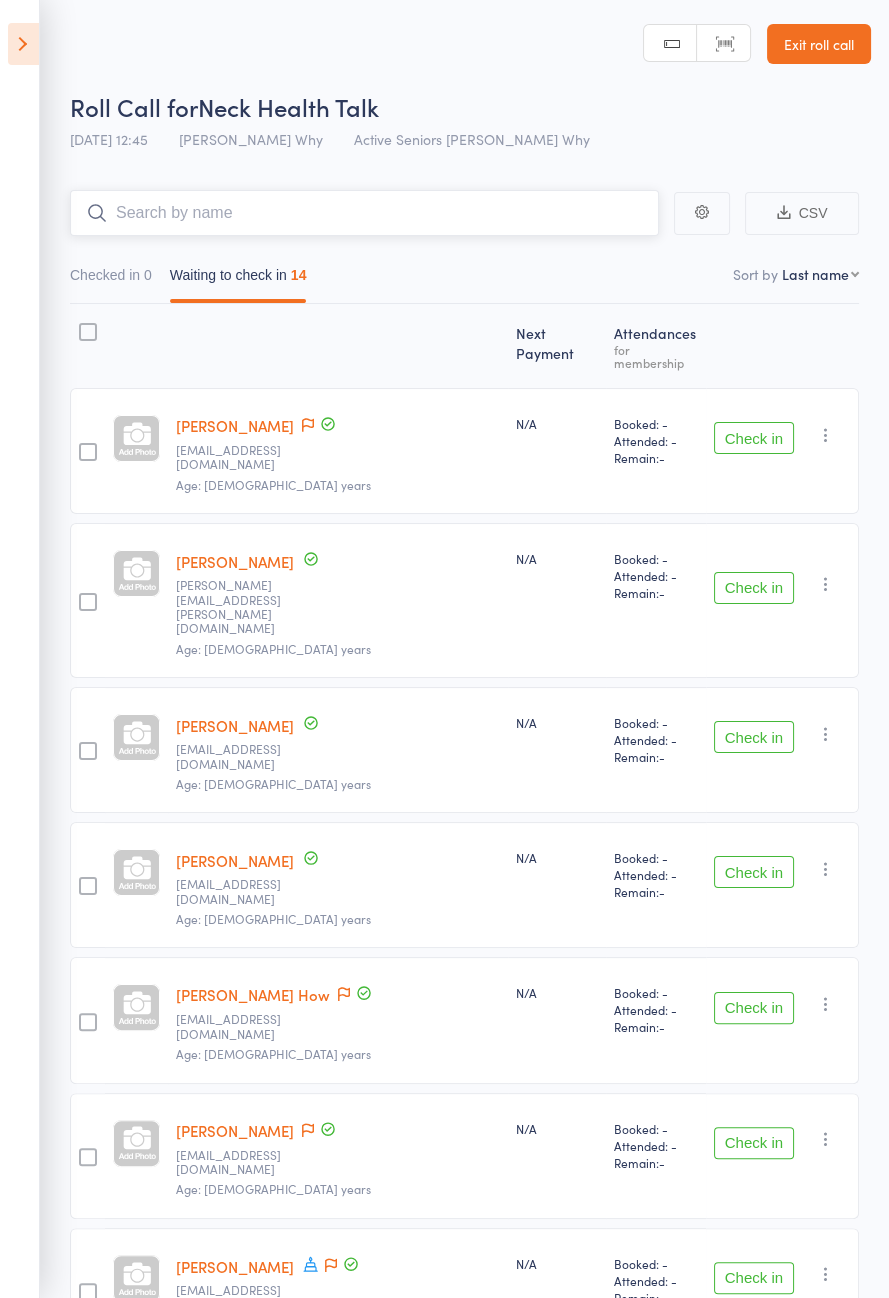 click at bounding box center (364, 213) 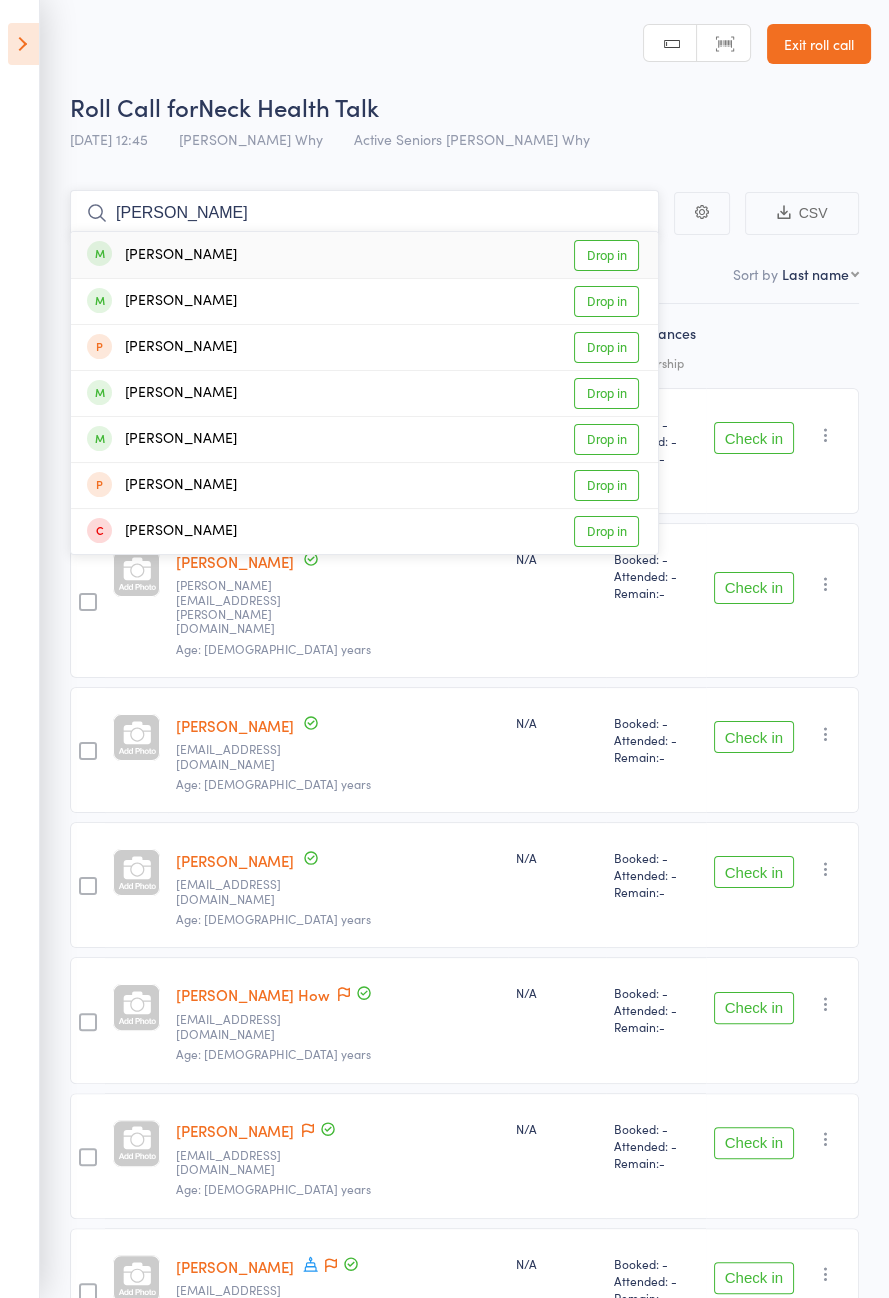 type on "[PERSON_NAME]" 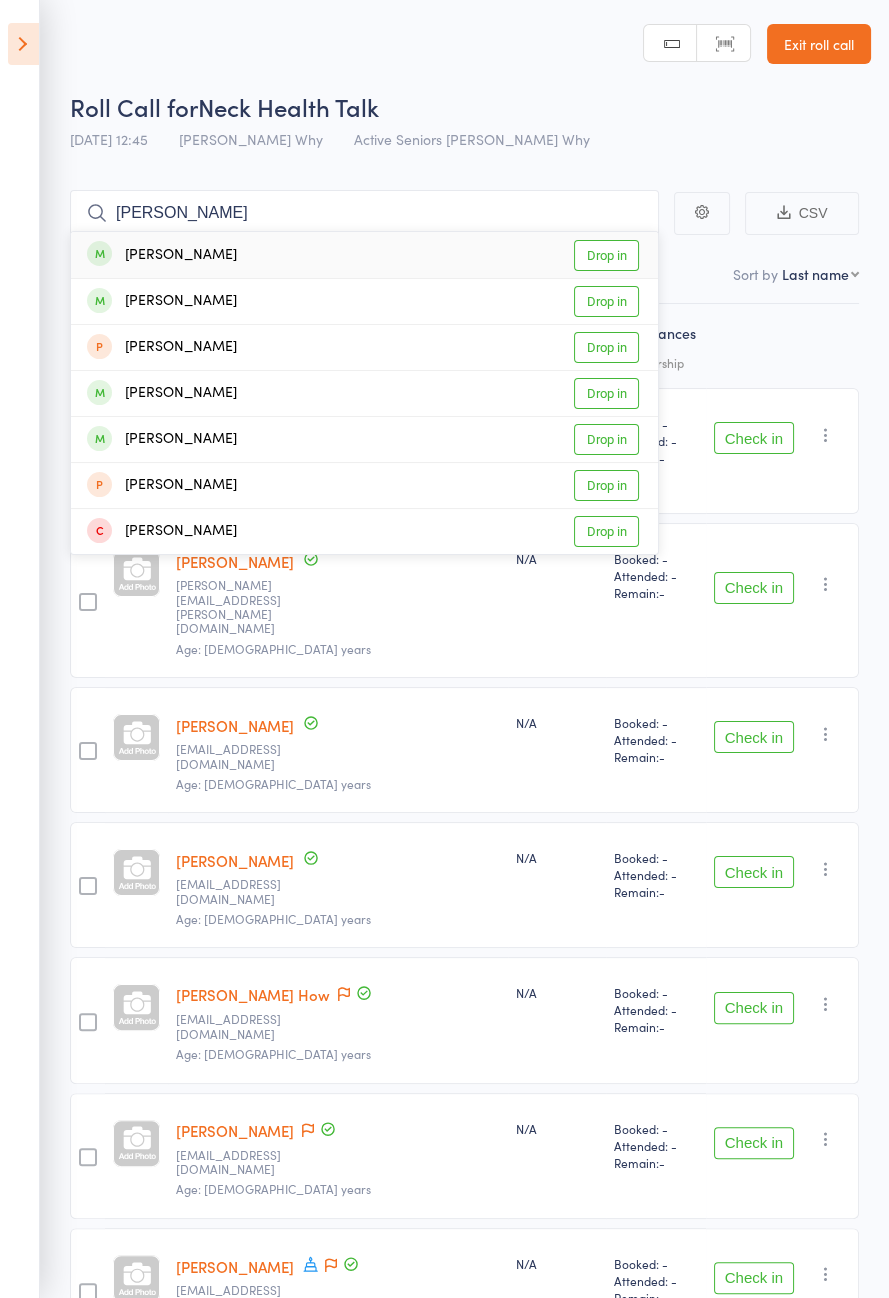 click on "Drop in" at bounding box center (606, 255) 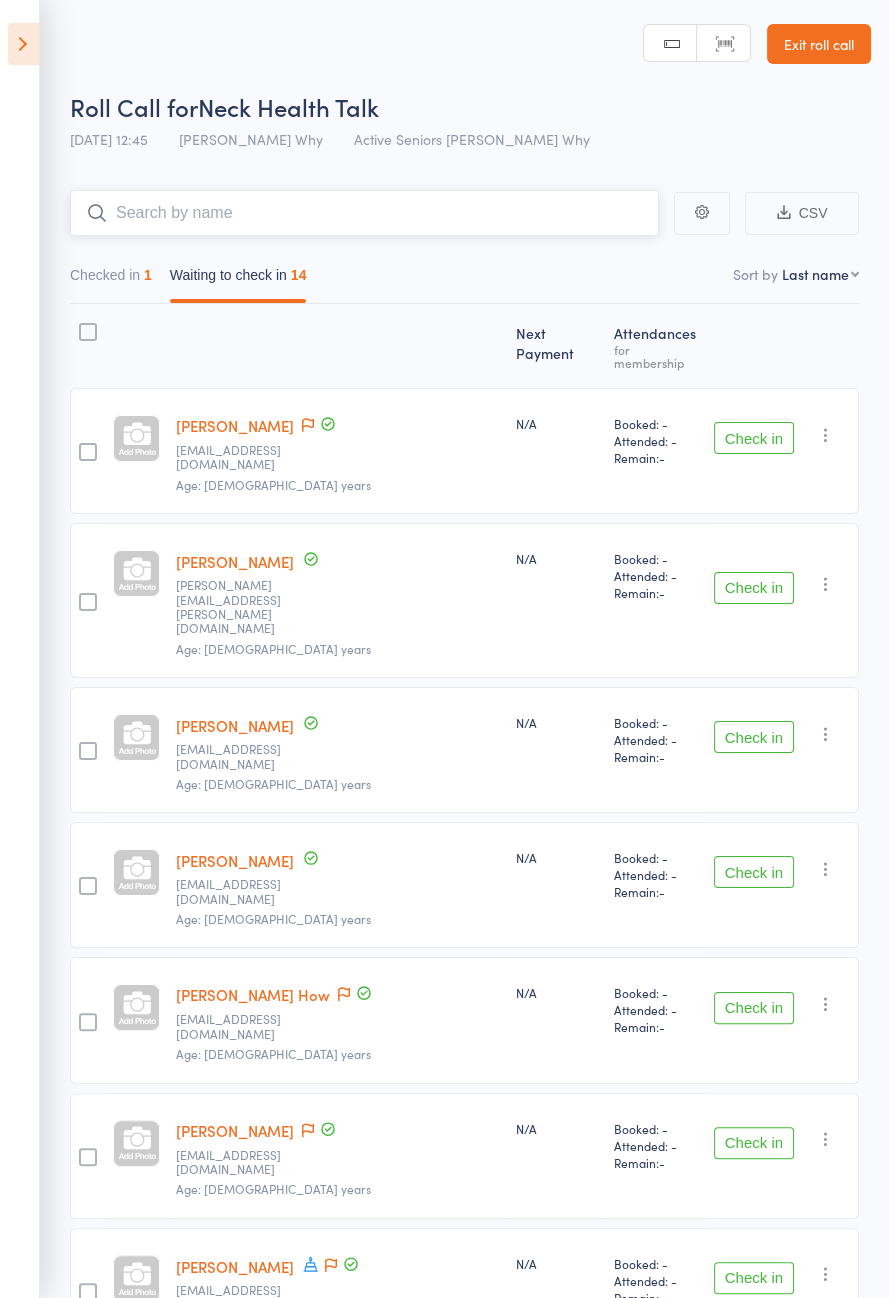 click at bounding box center [364, 213] 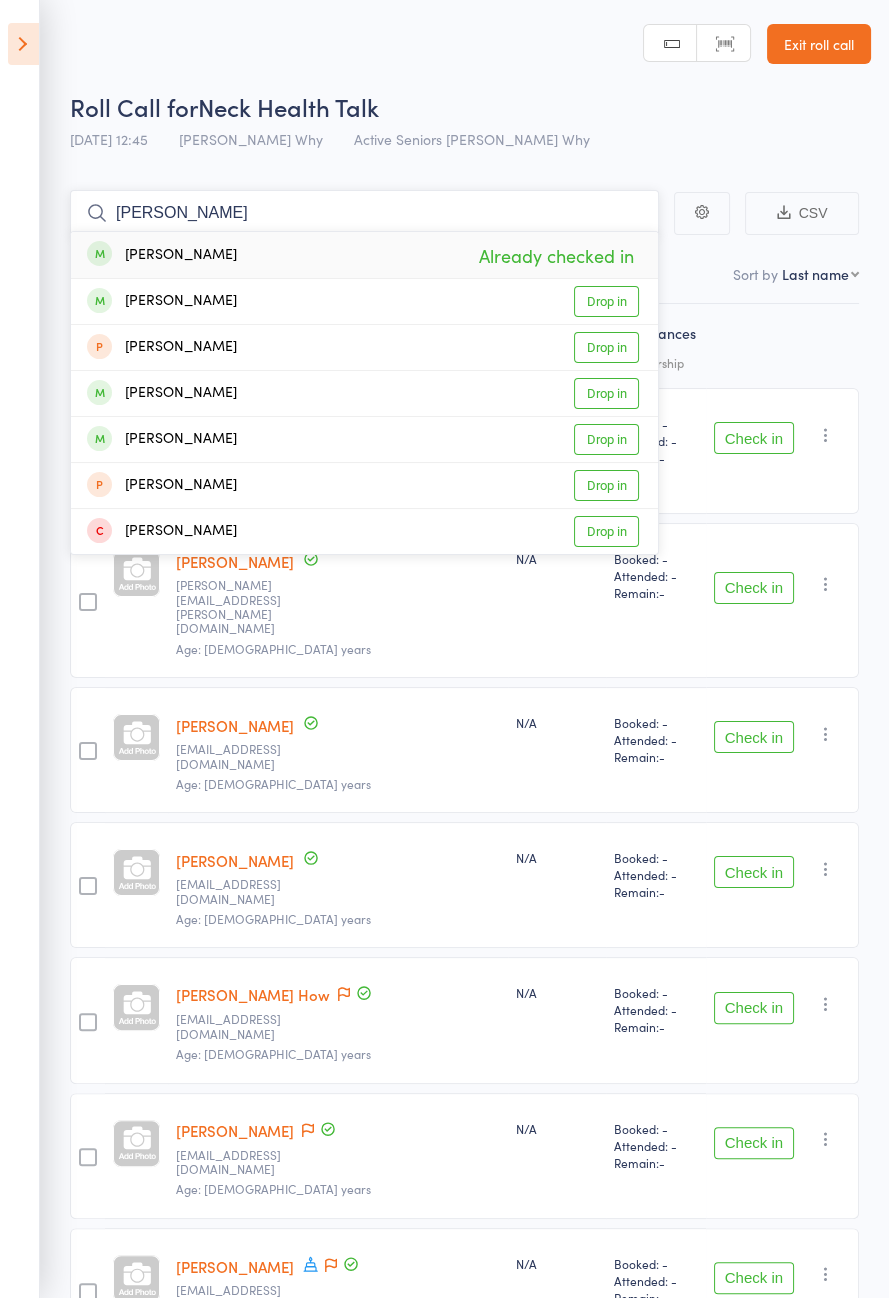 type on "[PERSON_NAME]" 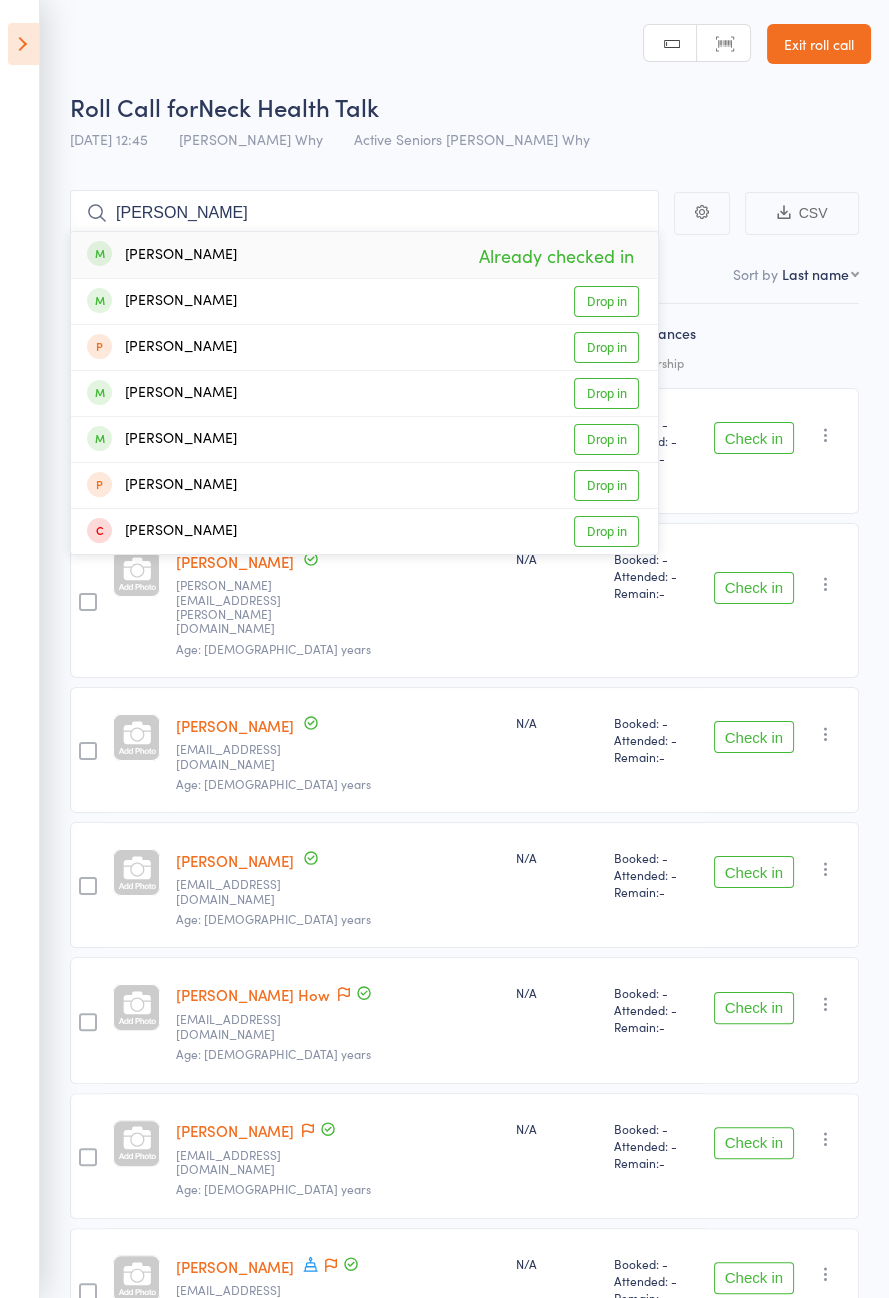 click on "Drop in" at bounding box center (606, 301) 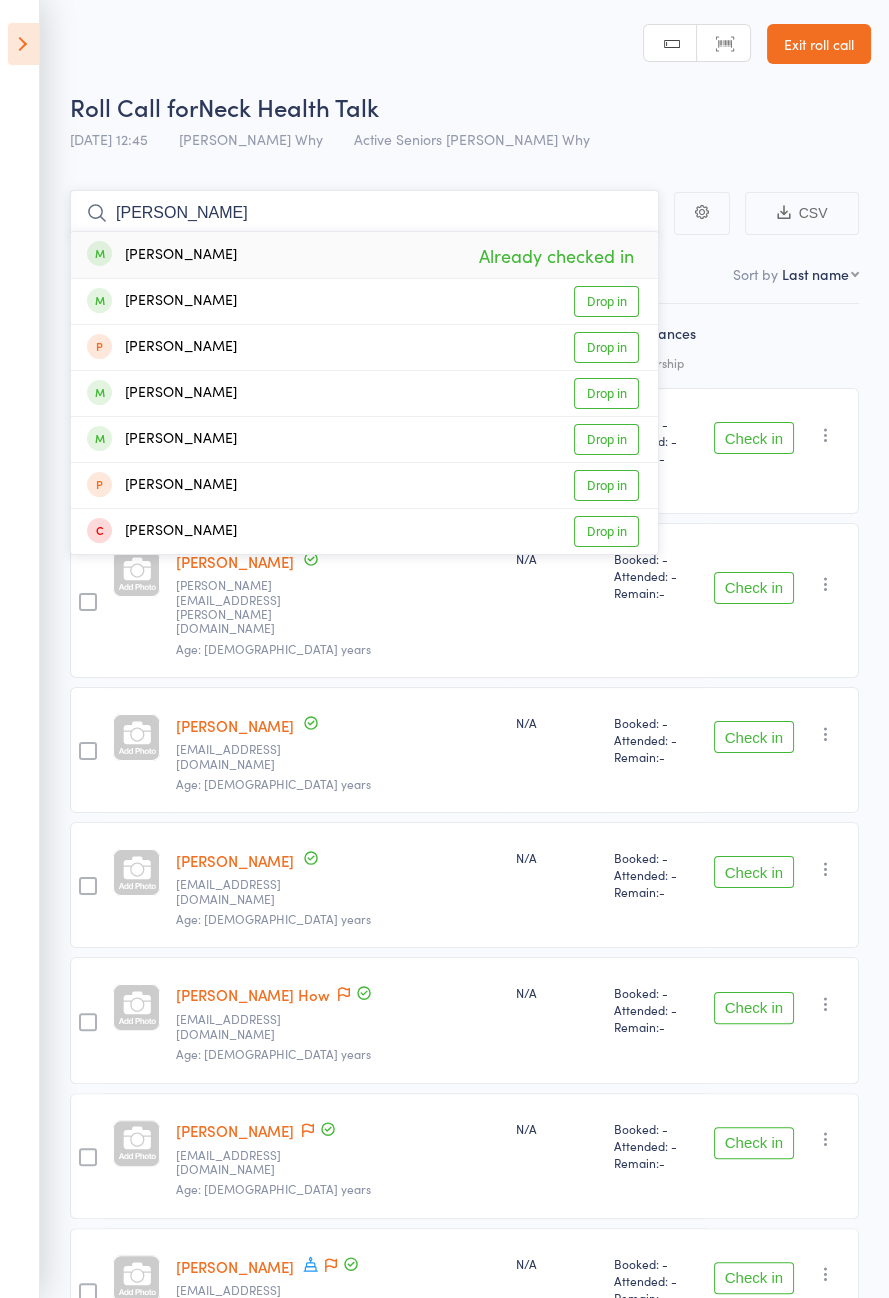 type 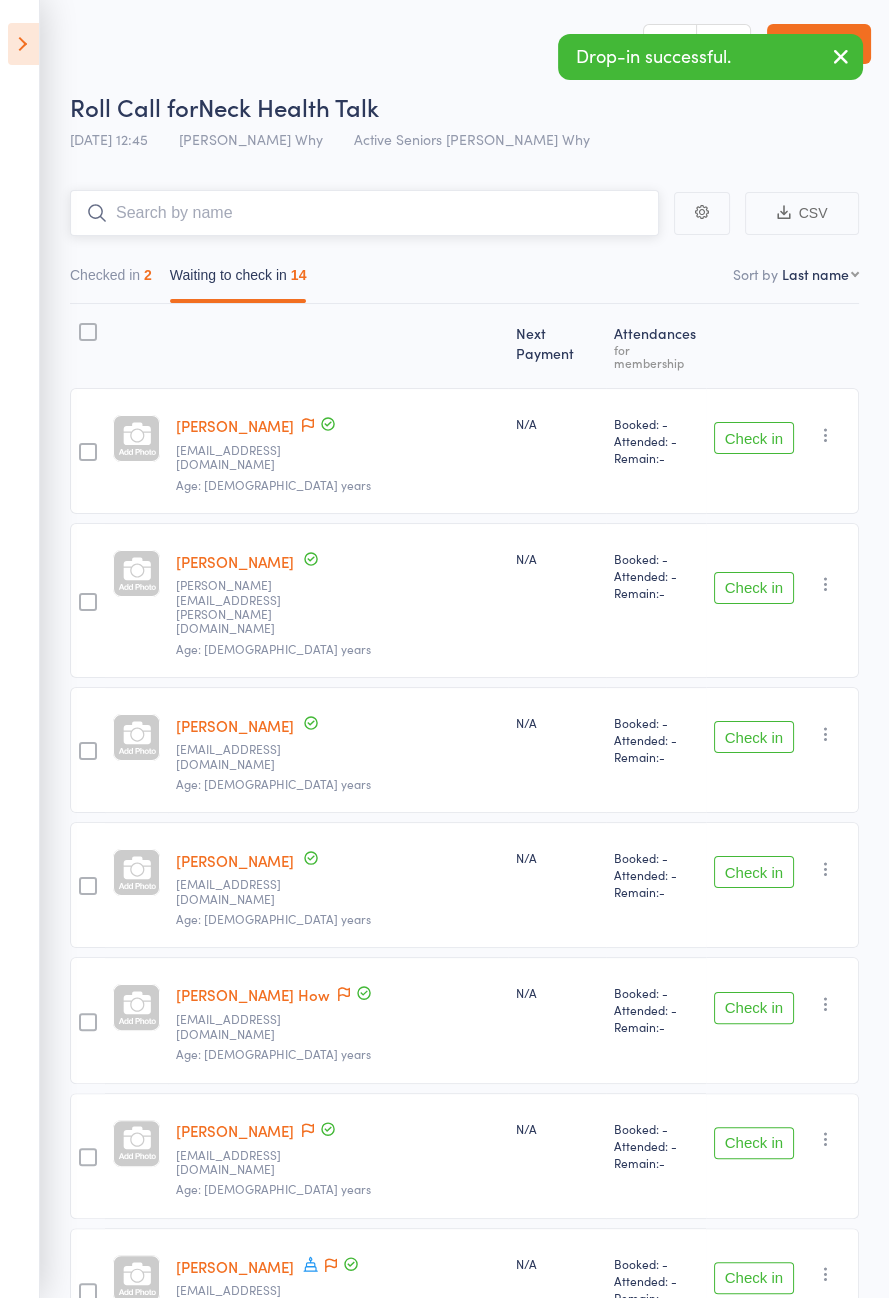 click on "Checked in  2" at bounding box center [111, 280] 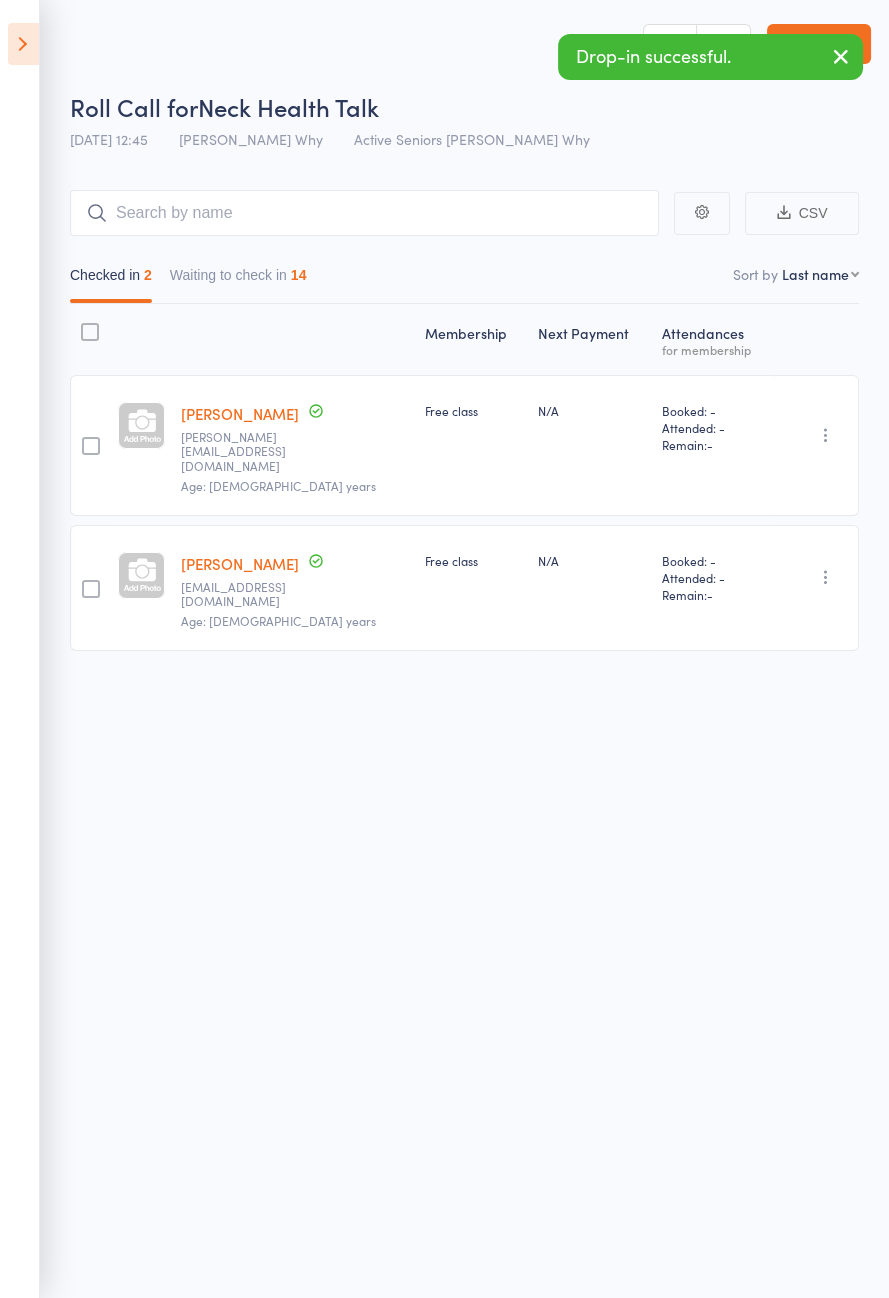 click at bounding box center [826, 435] 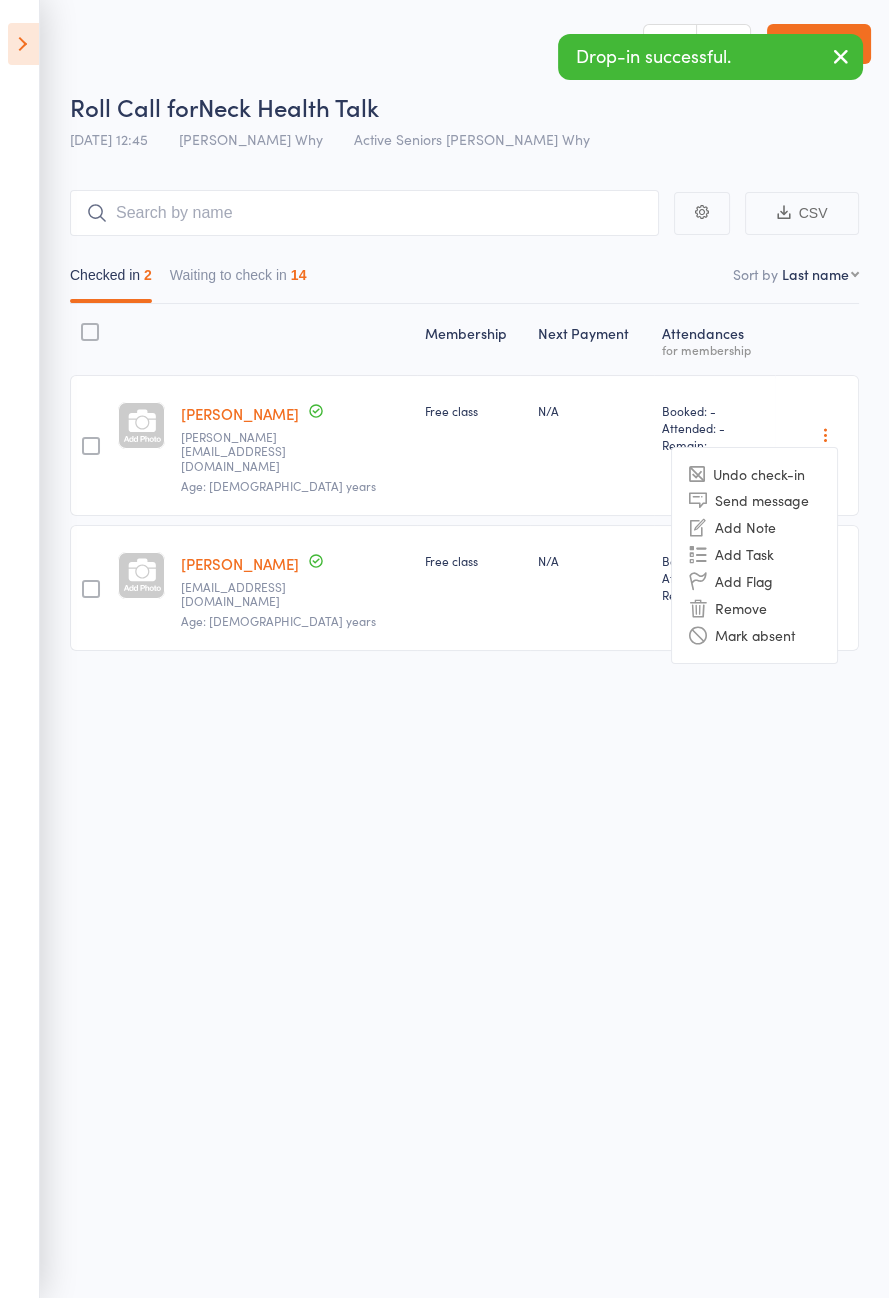 click on "Undo check-in" at bounding box center [754, 474] 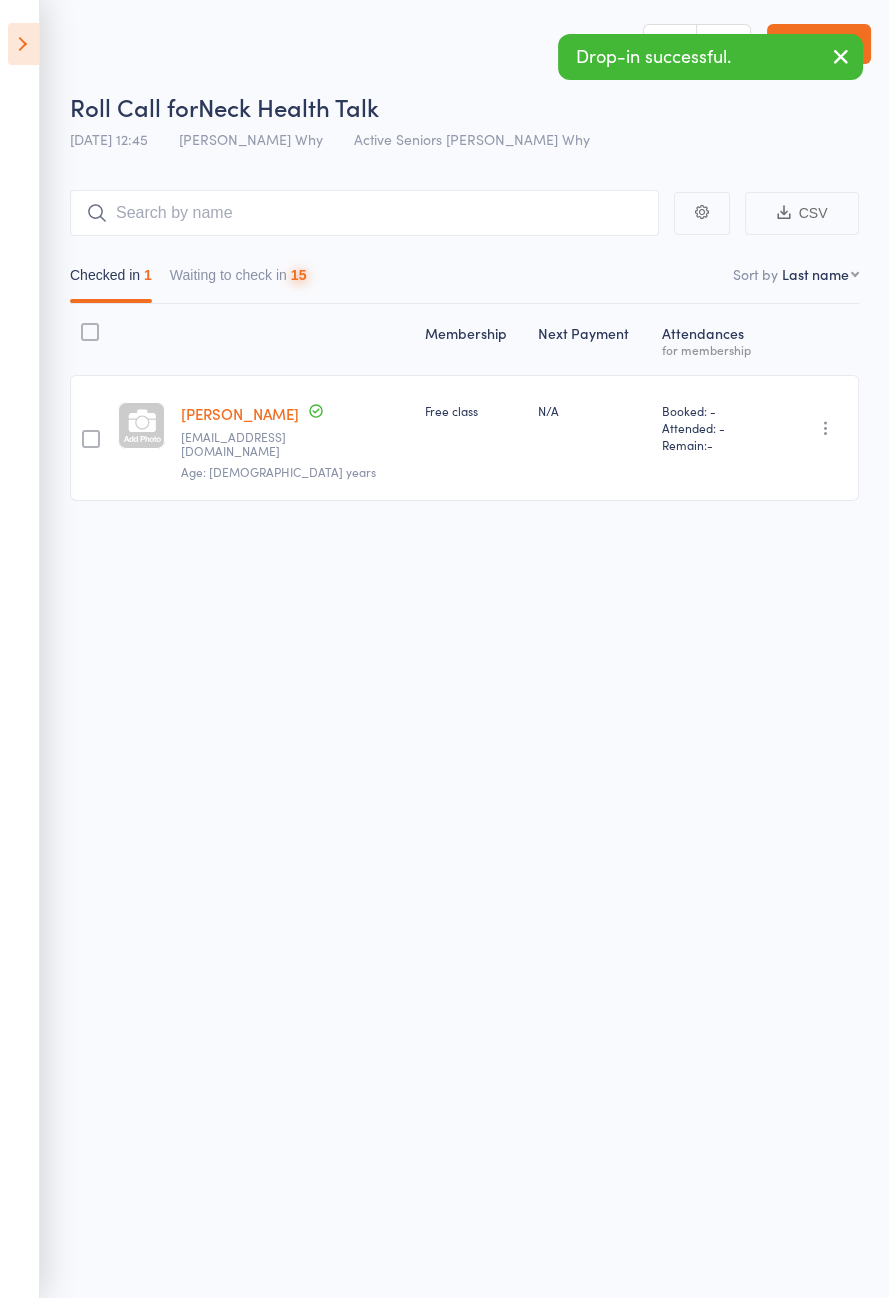 click at bounding box center [826, 428] 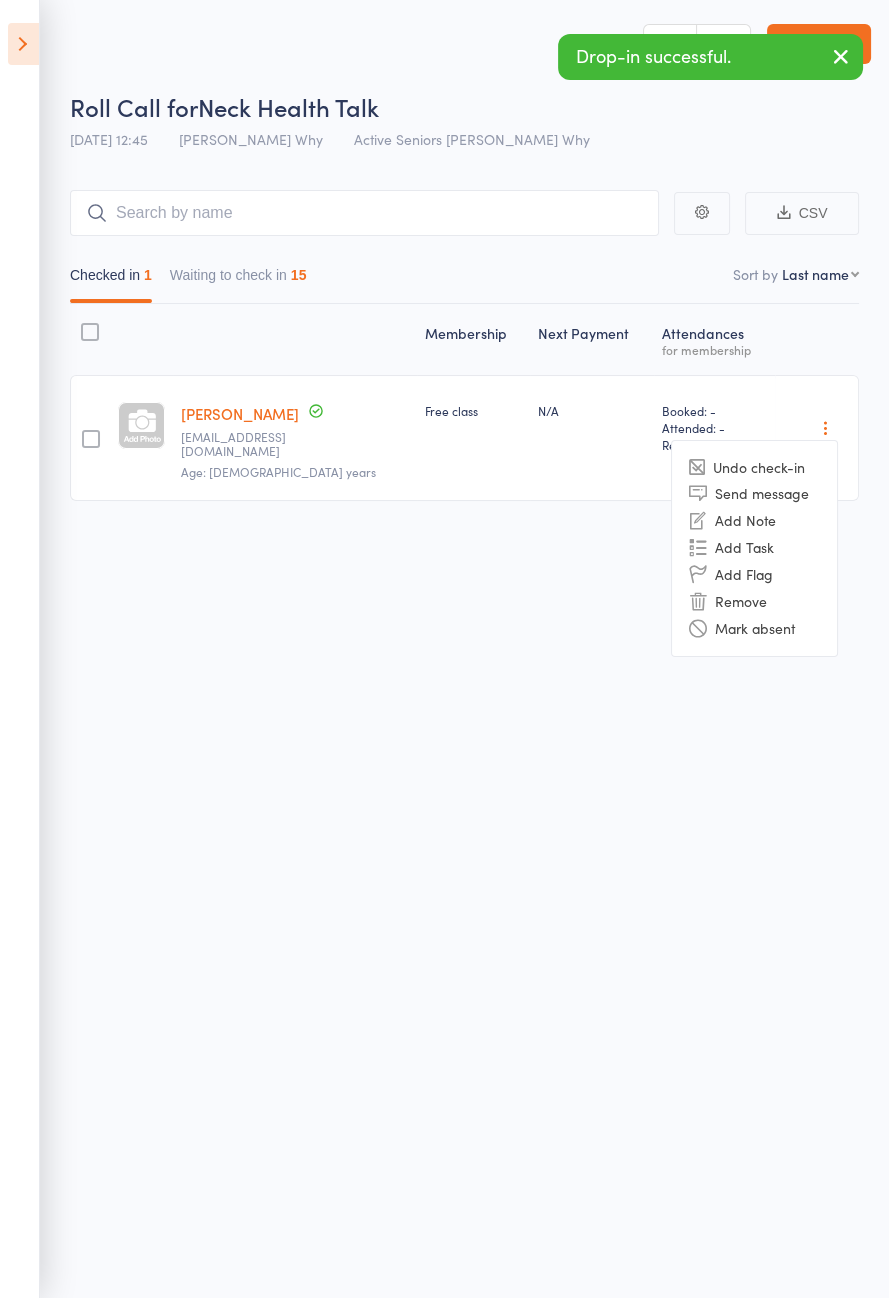 click on "Undo check-in" at bounding box center [754, 467] 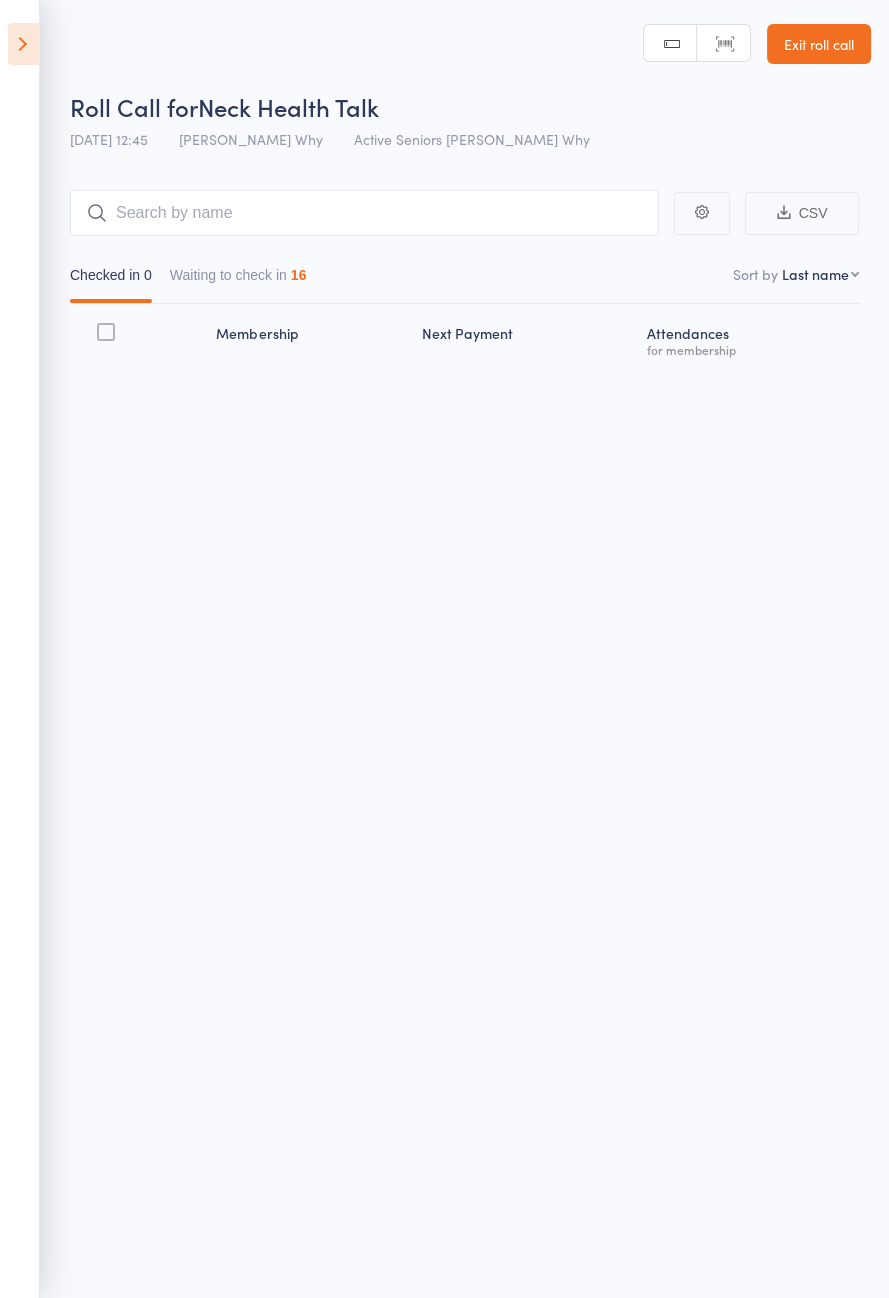 click on "Waiting to check in  16" at bounding box center (238, 280) 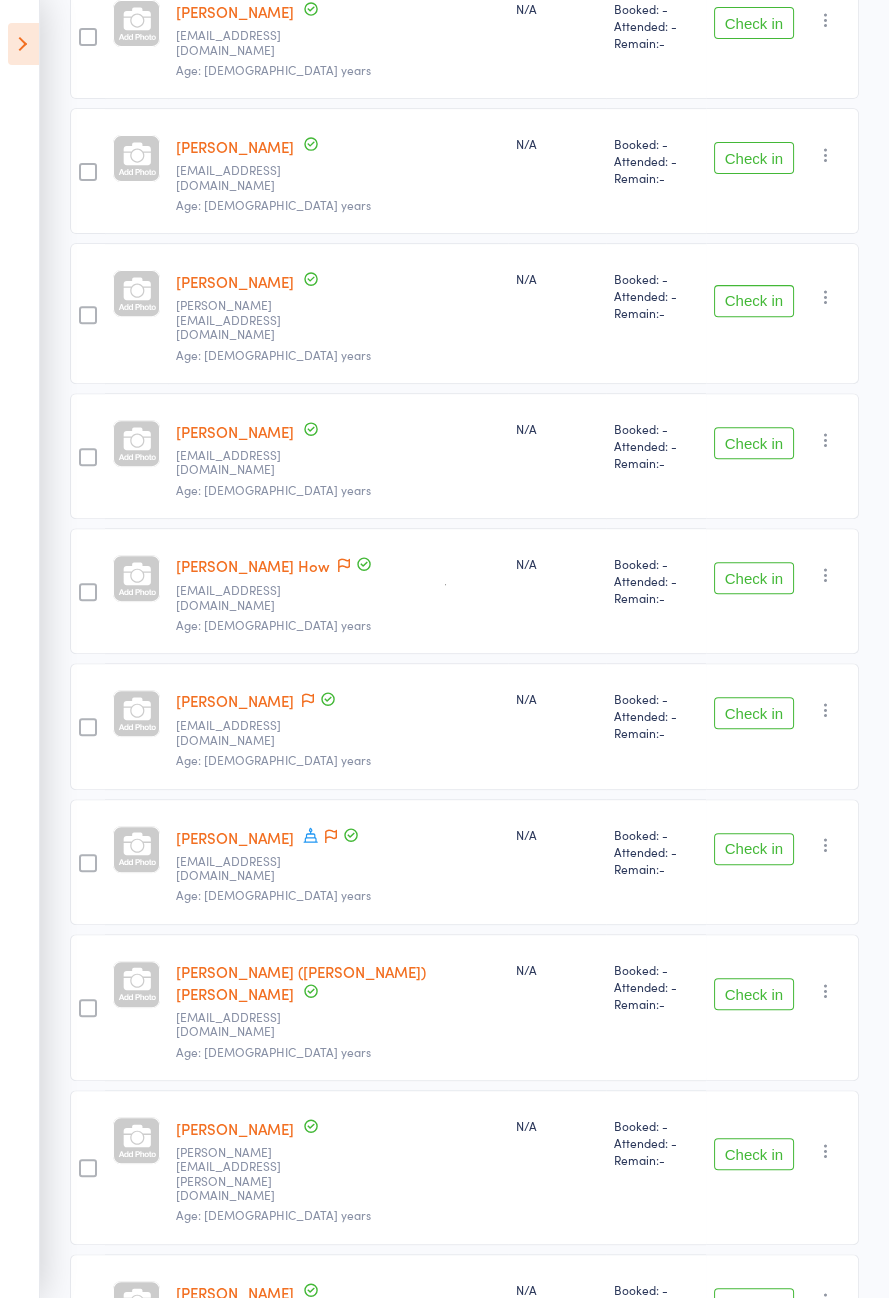 scroll, scrollTop: 737, scrollLeft: 0, axis: vertical 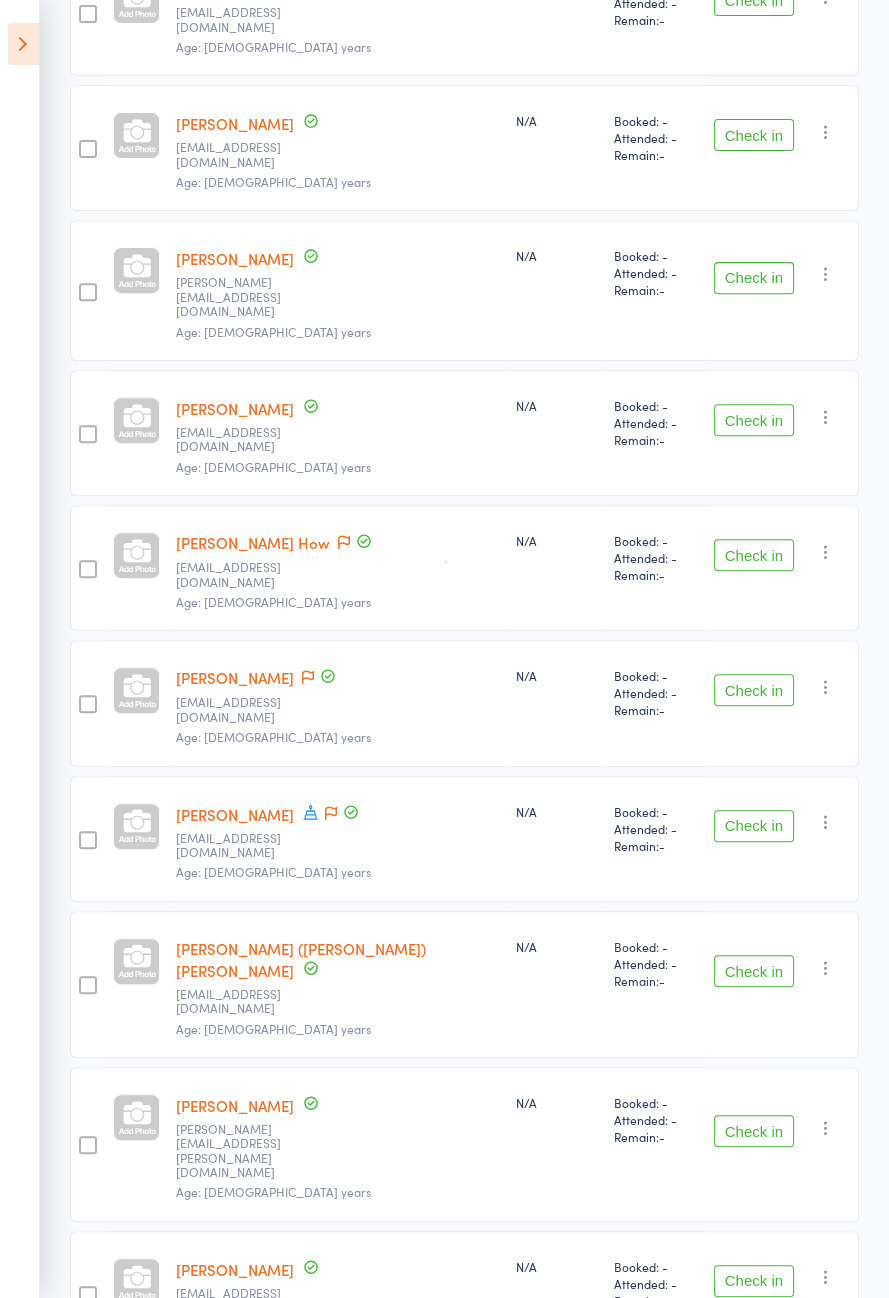 click at bounding box center (23, 44) 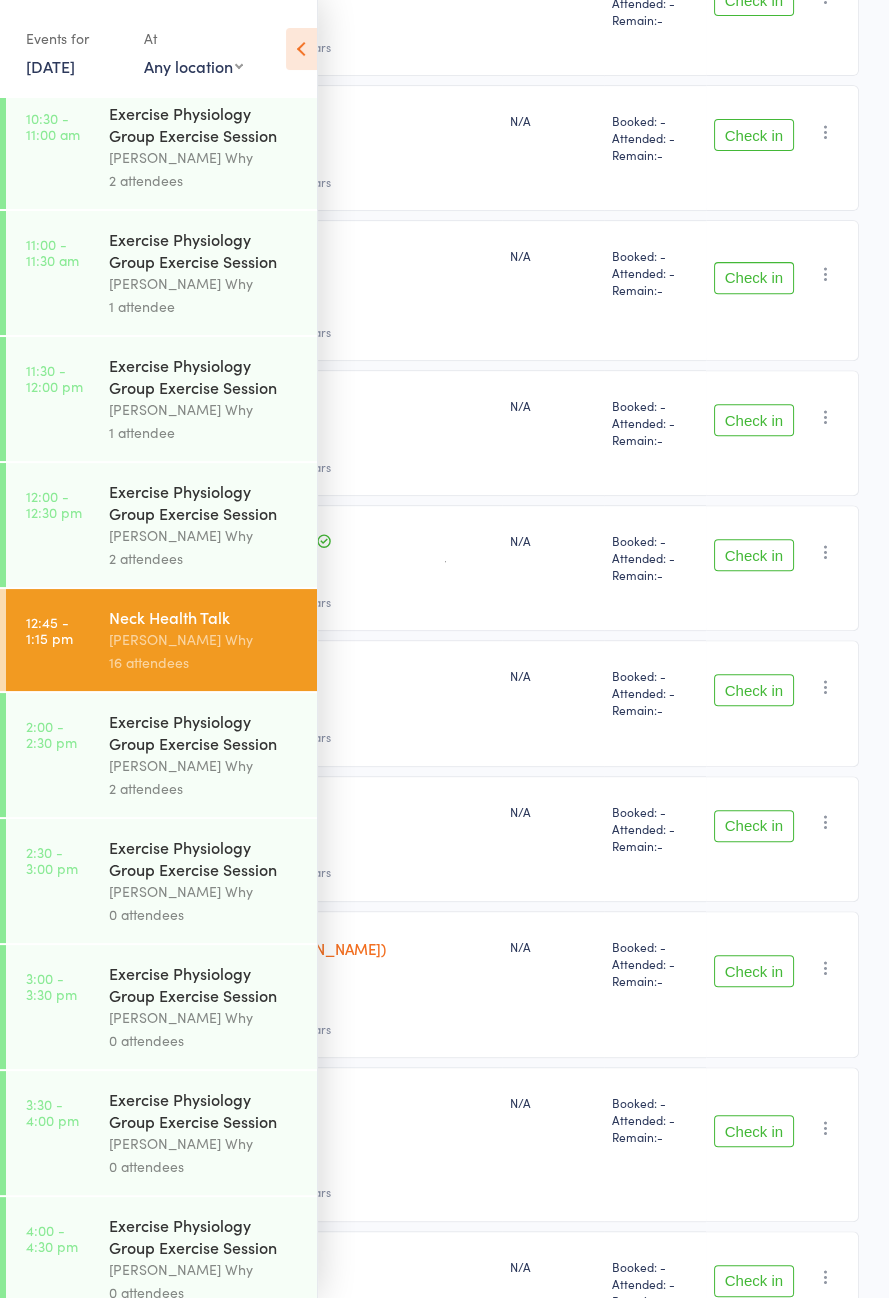 click on "[DATE]" at bounding box center [50, 66] 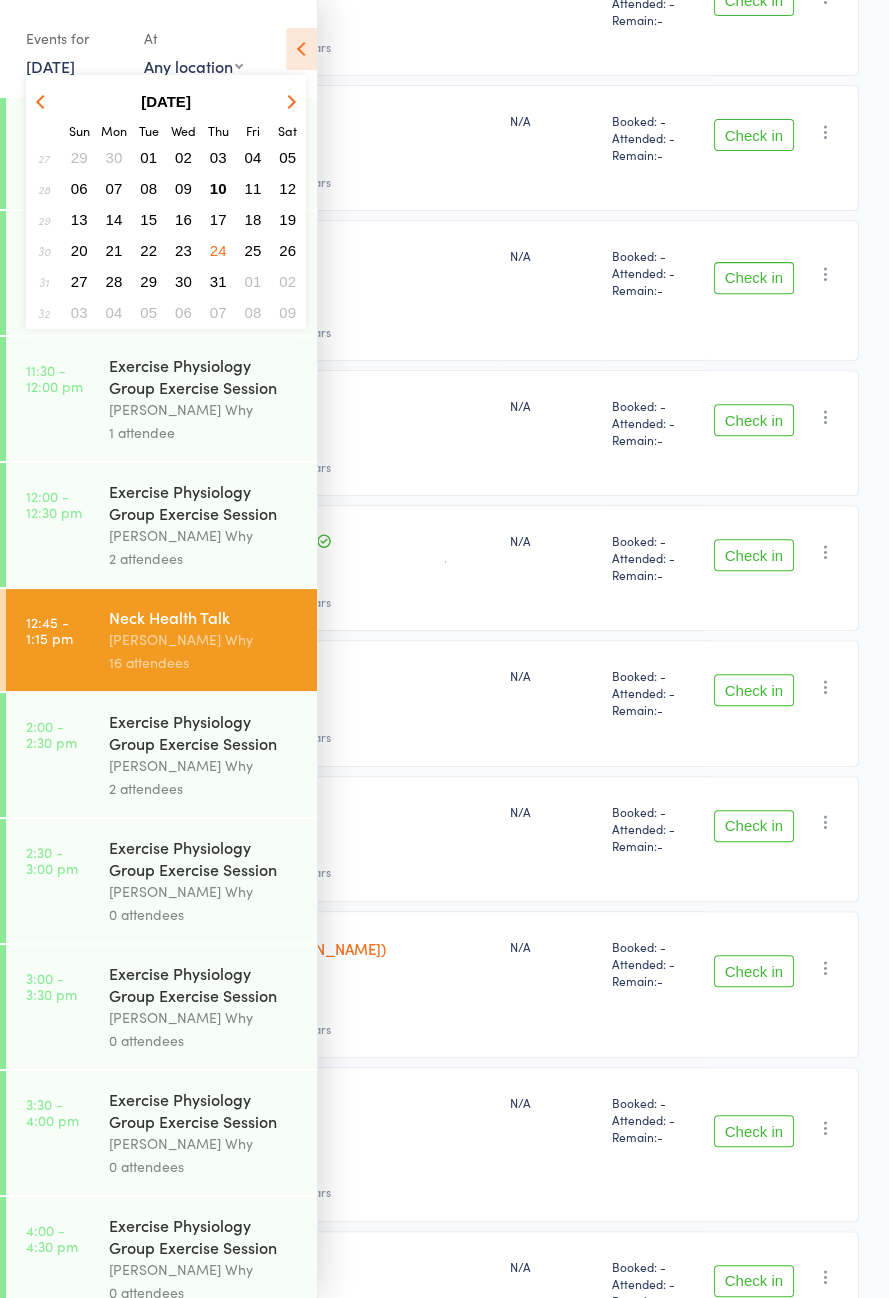 click on "10" at bounding box center (218, 188) 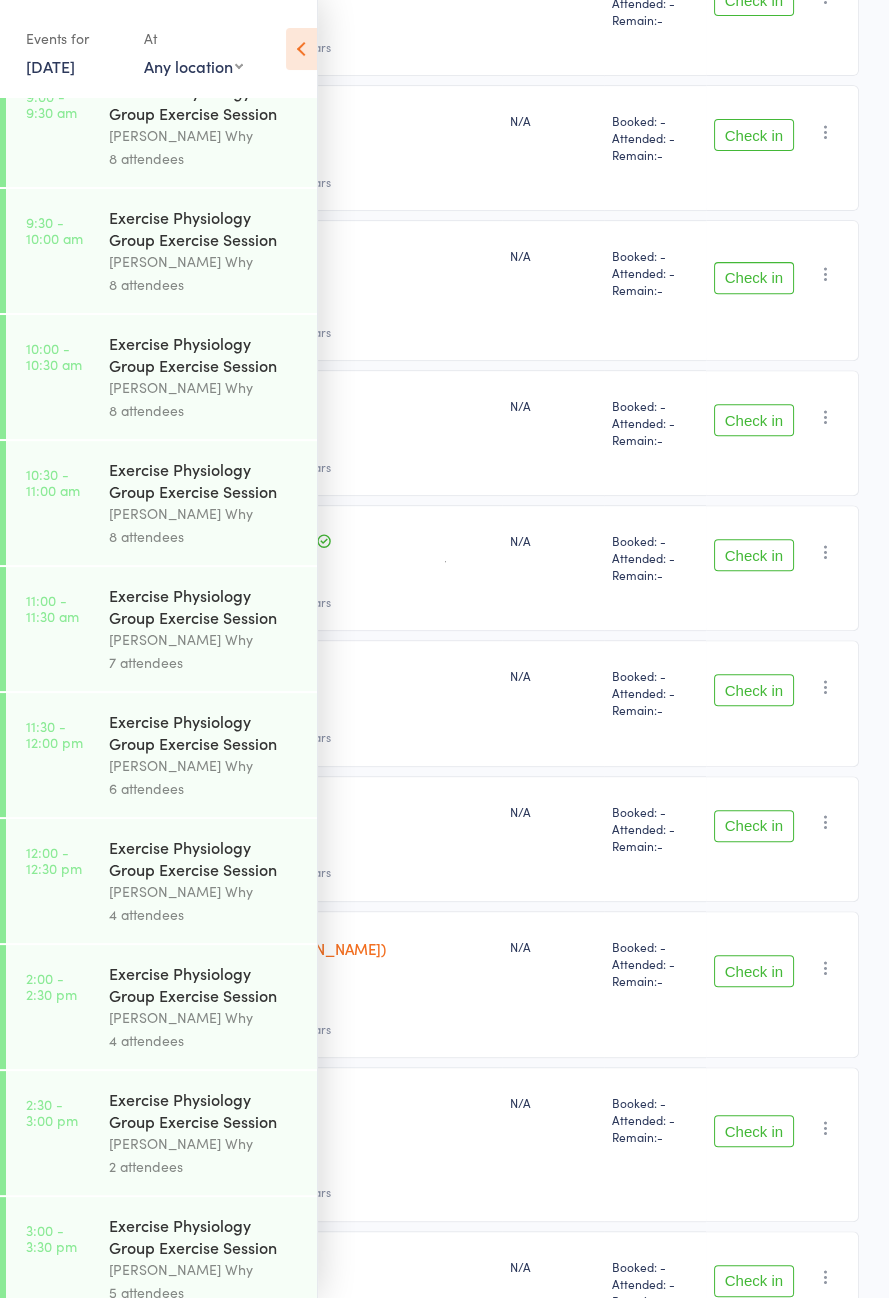 scroll, scrollTop: 914, scrollLeft: 0, axis: vertical 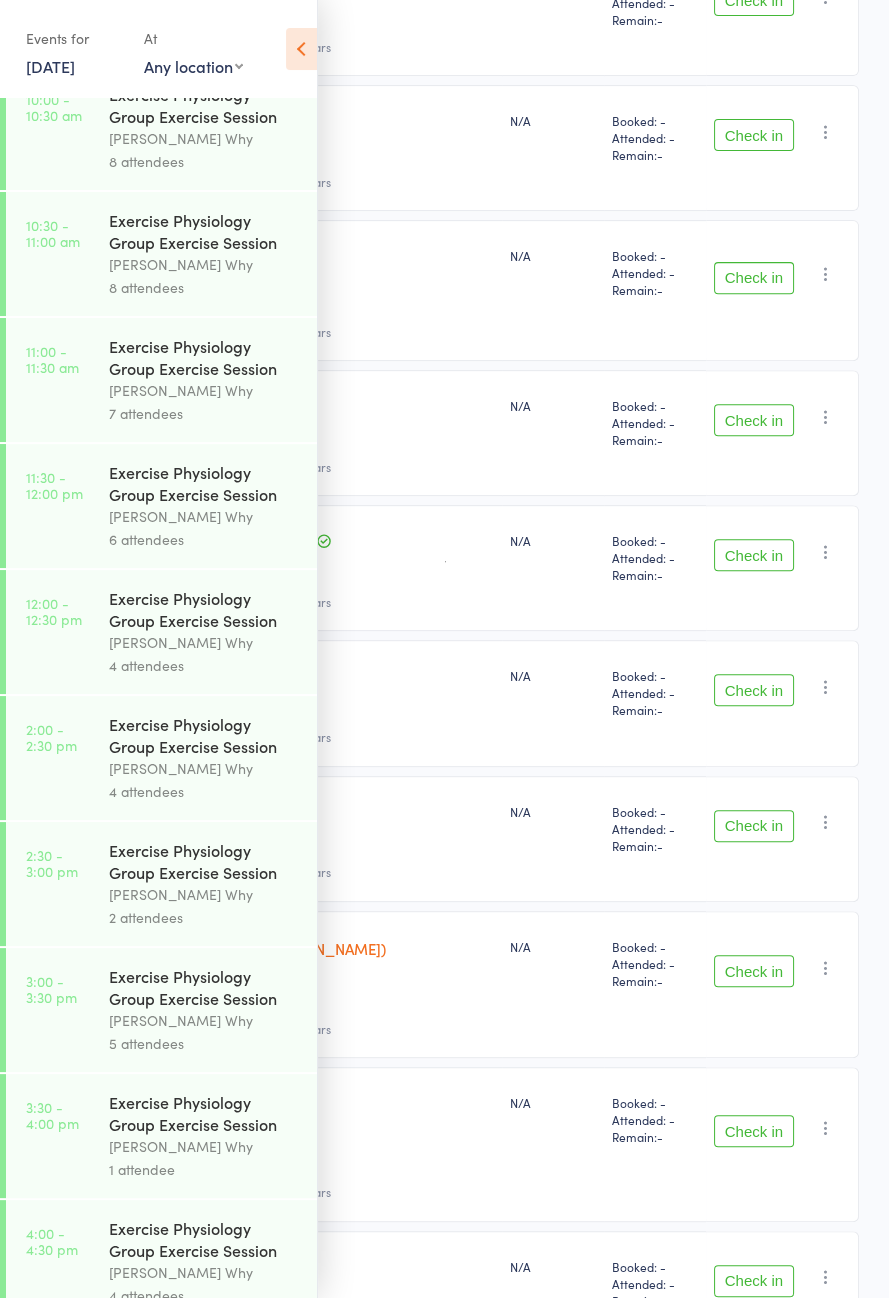 click at bounding box center [301, 49] 